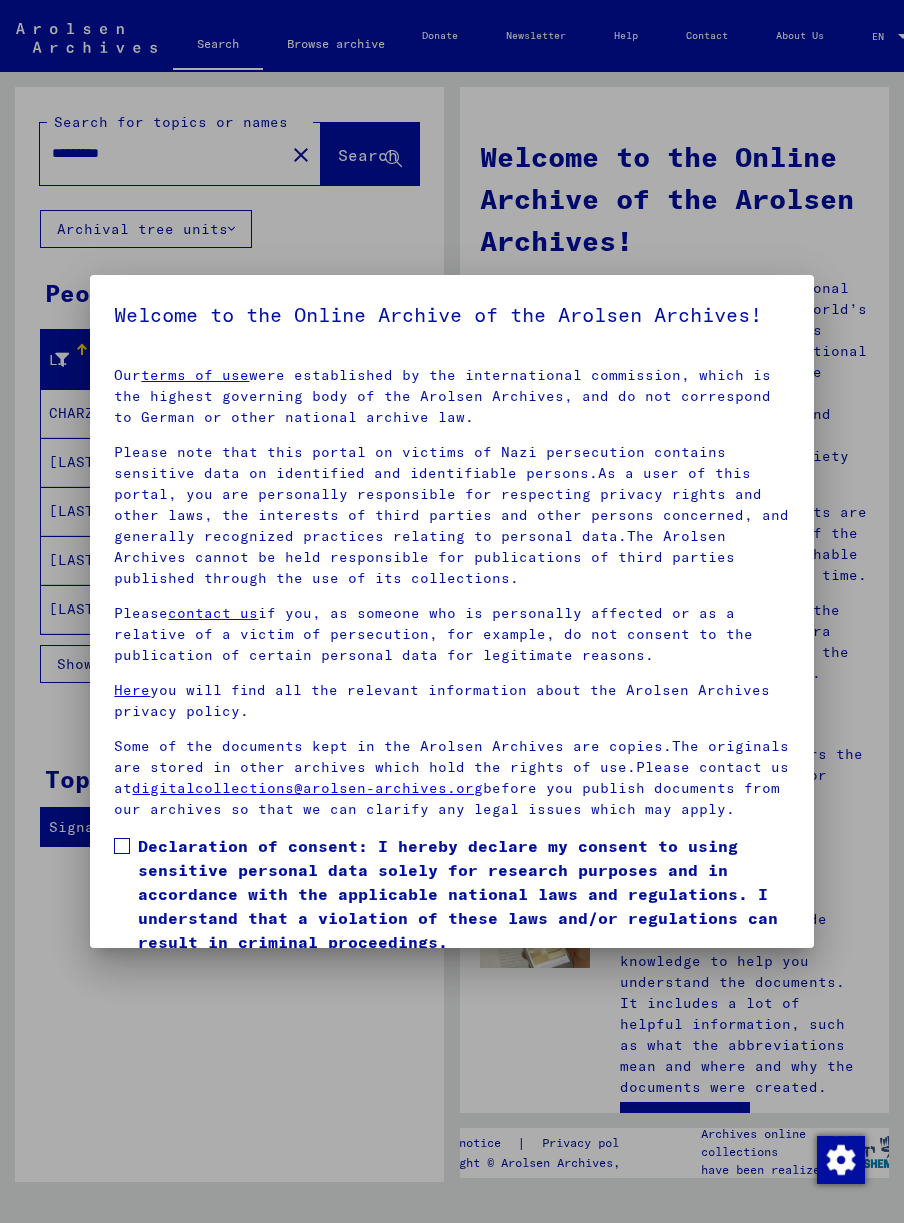 scroll, scrollTop: 0, scrollLeft: 0, axis: both 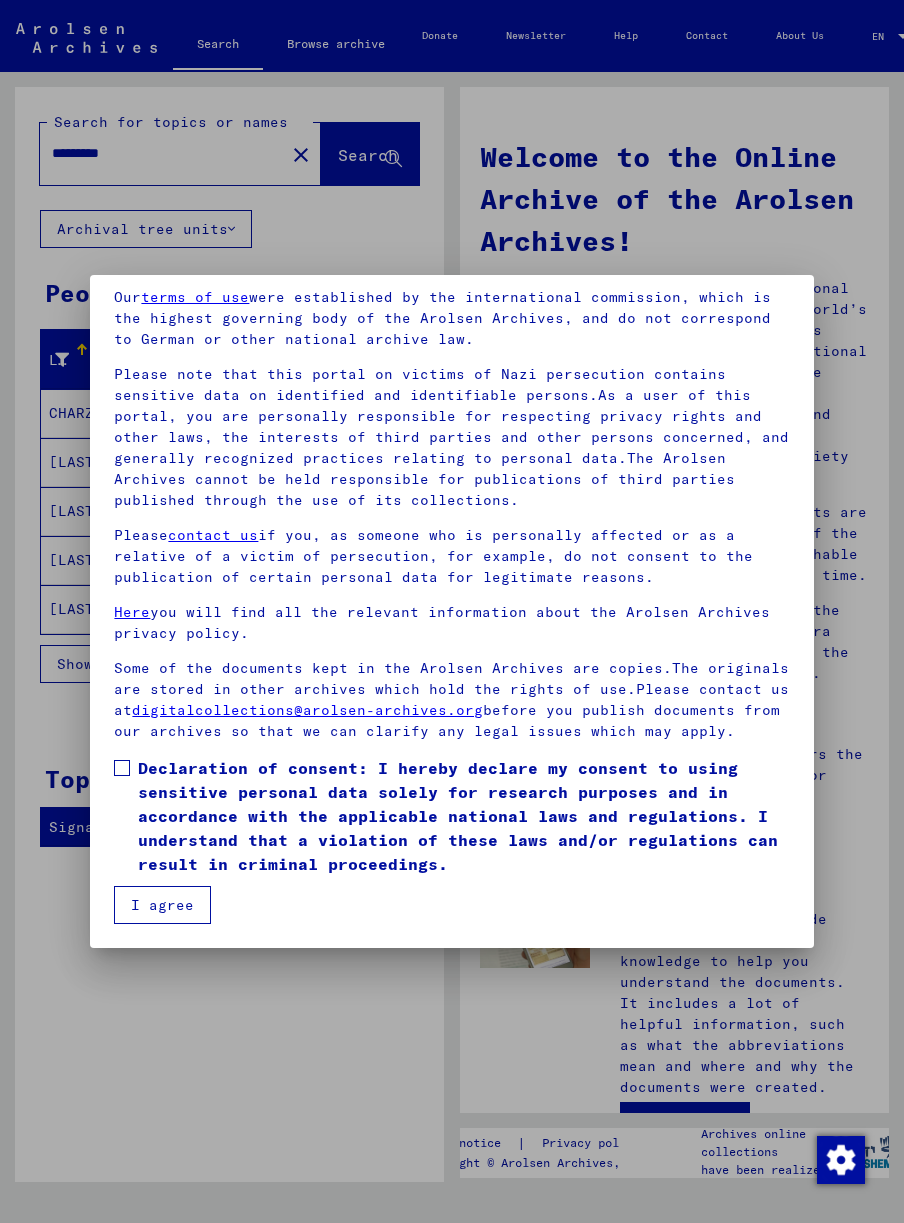 click at bounding box center (122, 768) 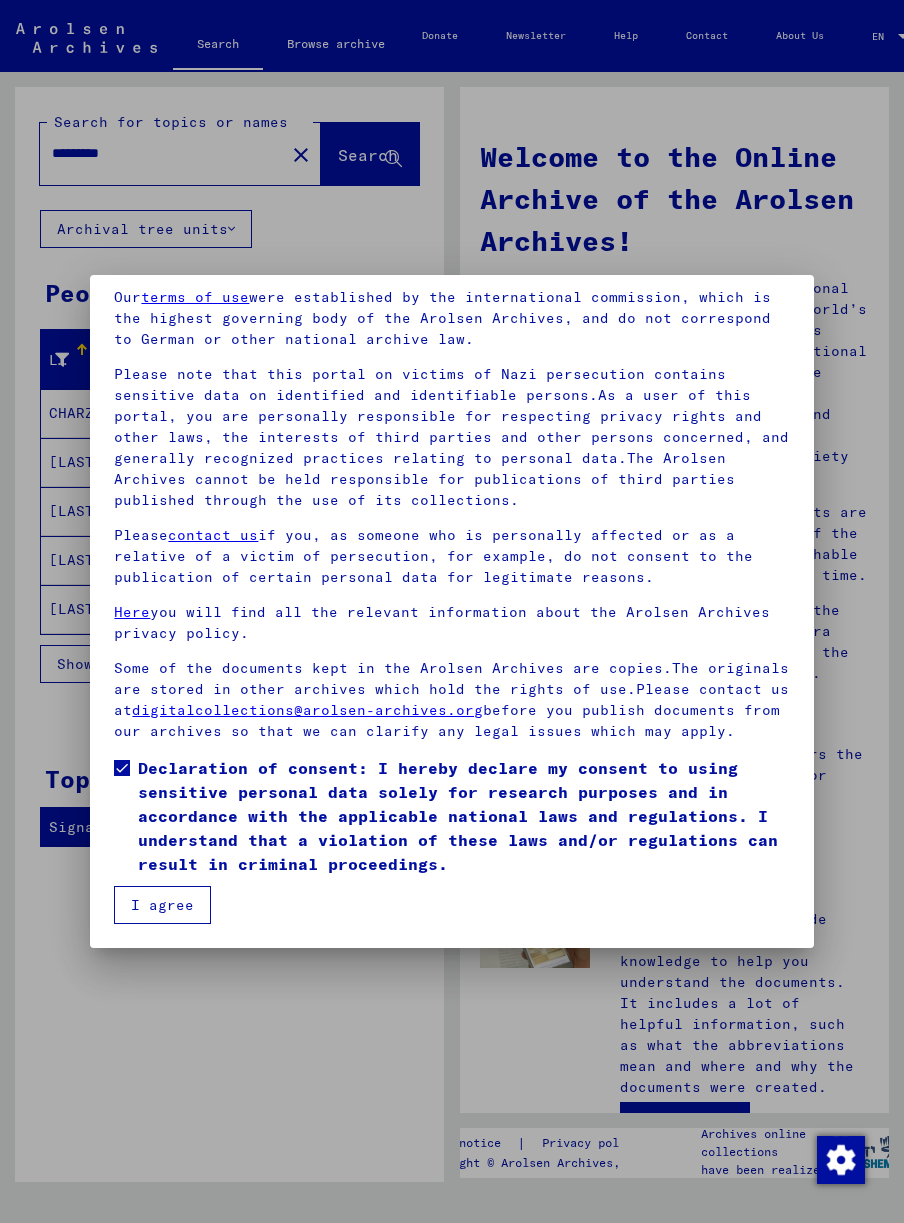 click on "I agree" at bounding box center [162, 905] 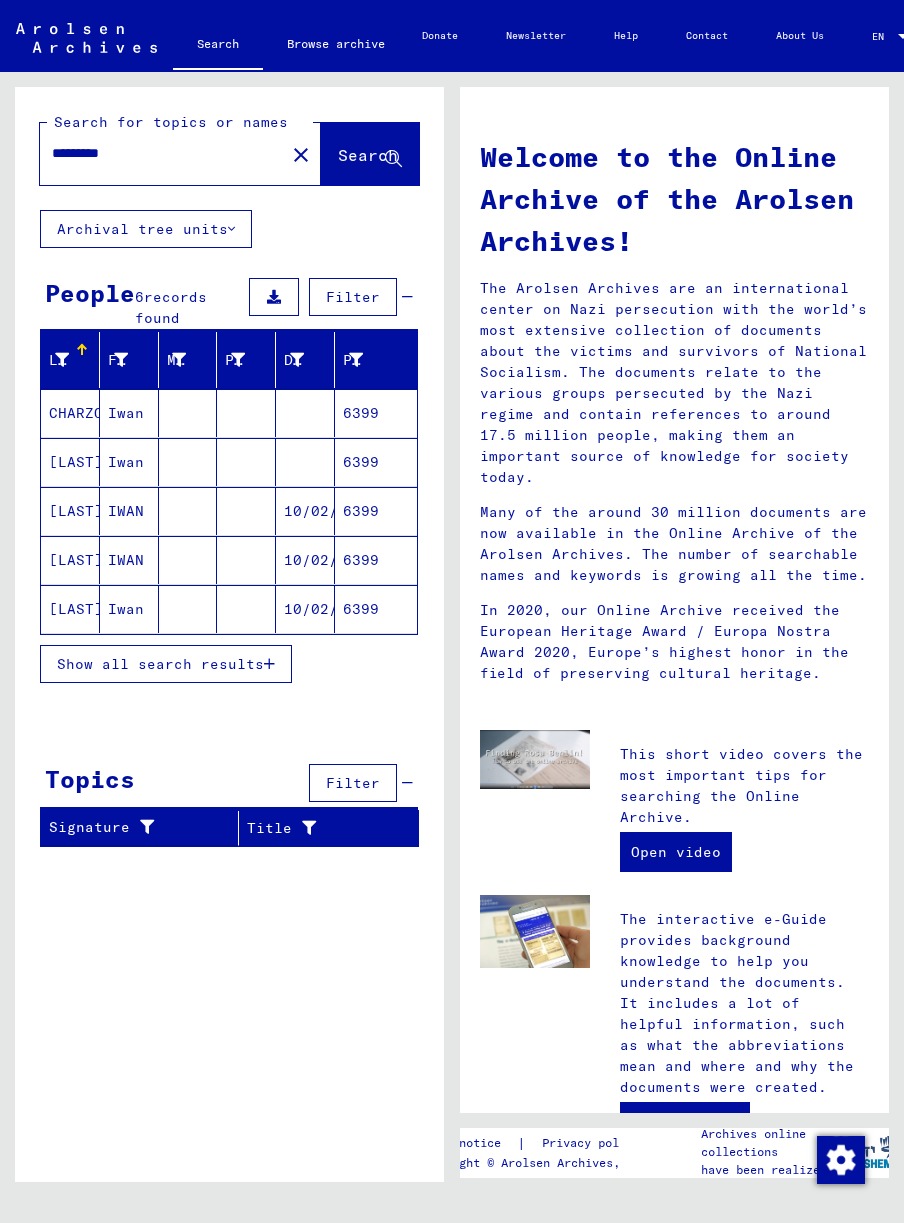 click at bounding box center [188, 462] 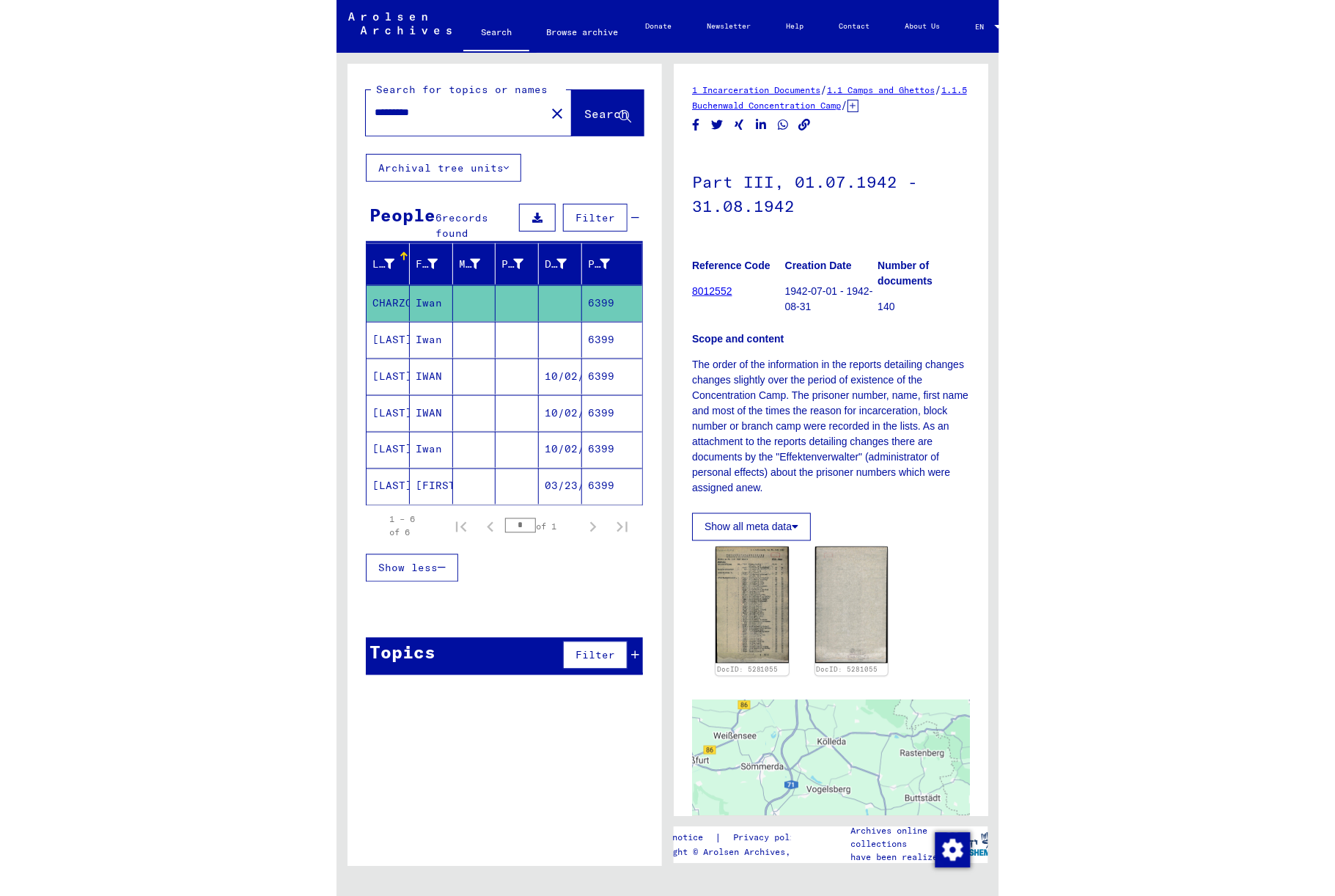 scroll, scrollTop: 0, scrollLeft: 0, axis: both 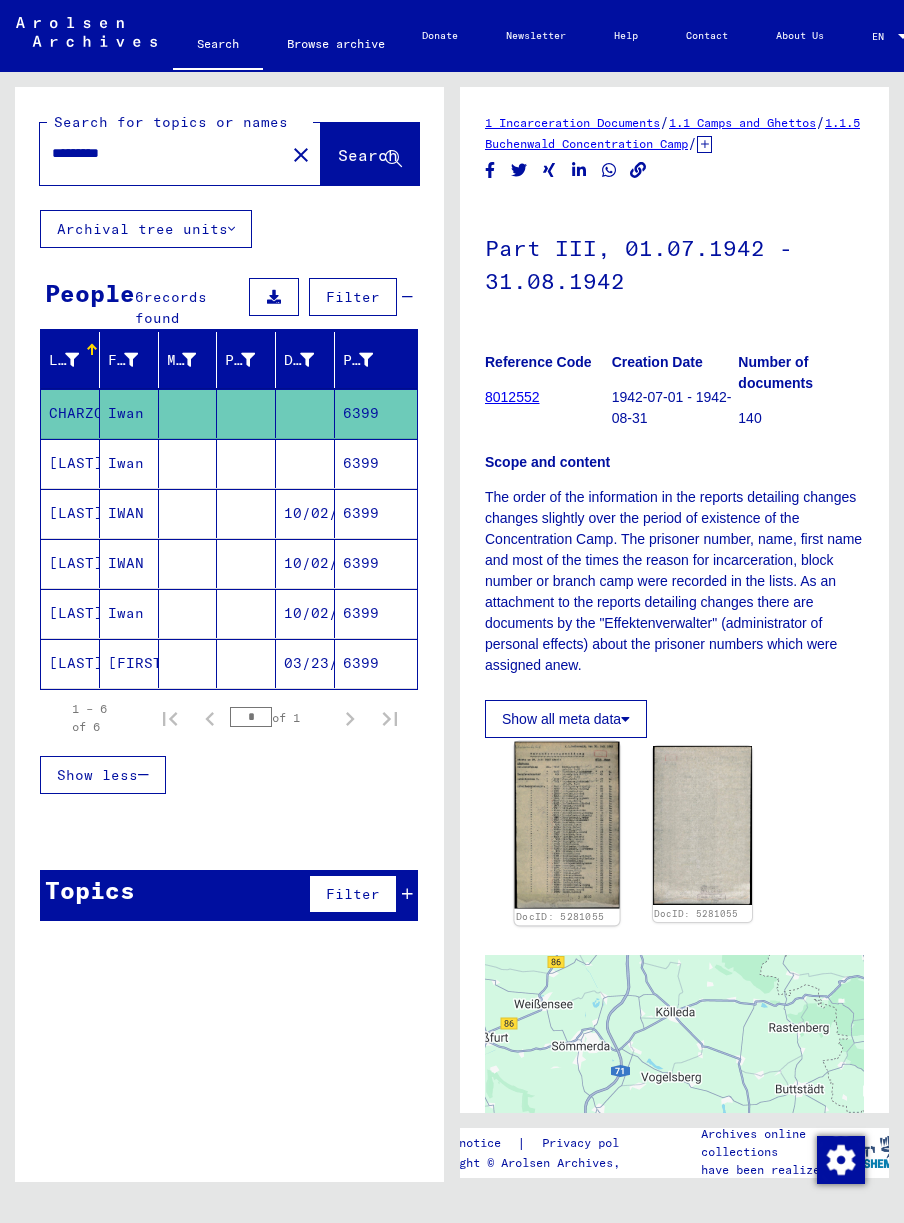 click 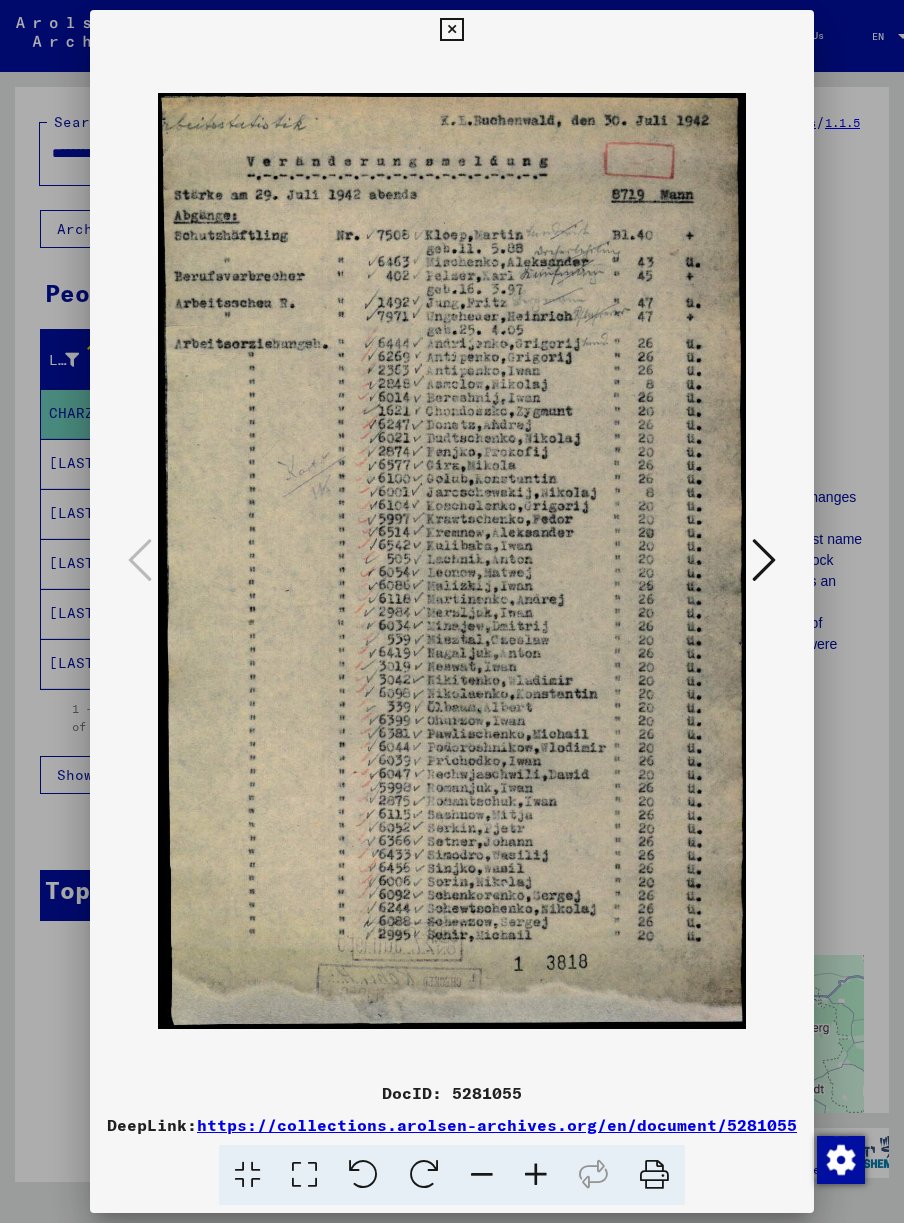 click at bounding box center (451, 30) 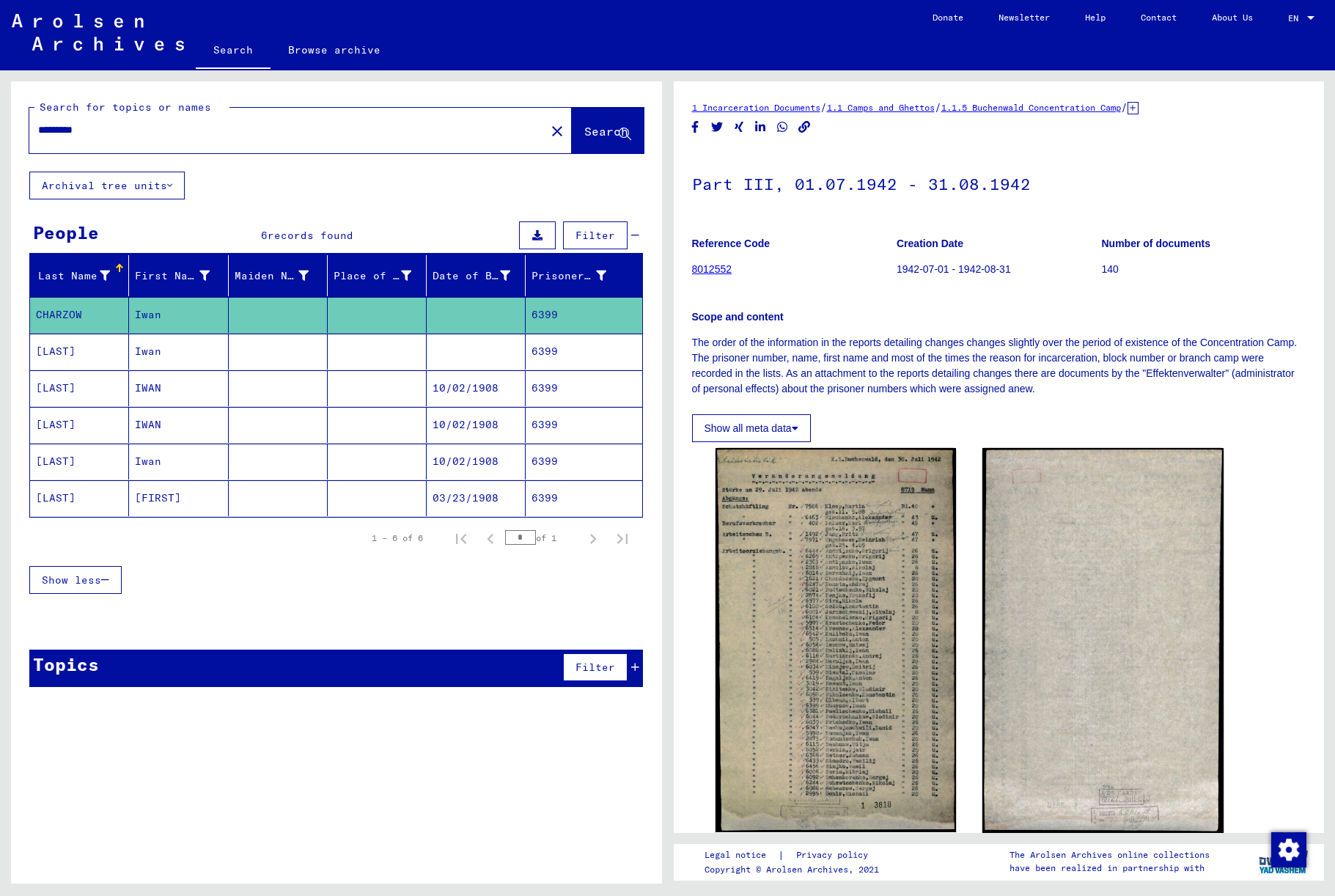 click 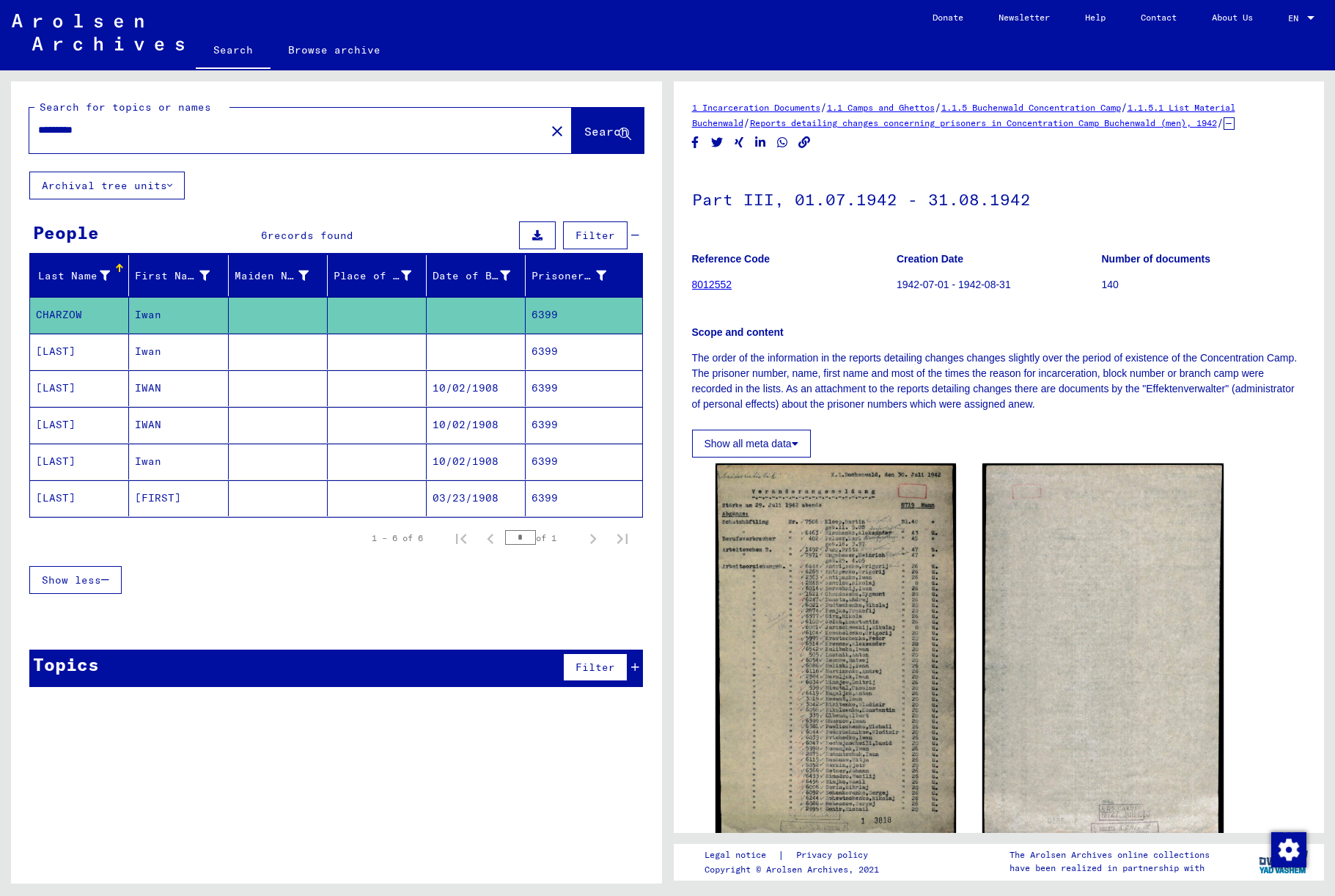 scroll, scrollTop: 0, scrollLeft: 0, axis: both 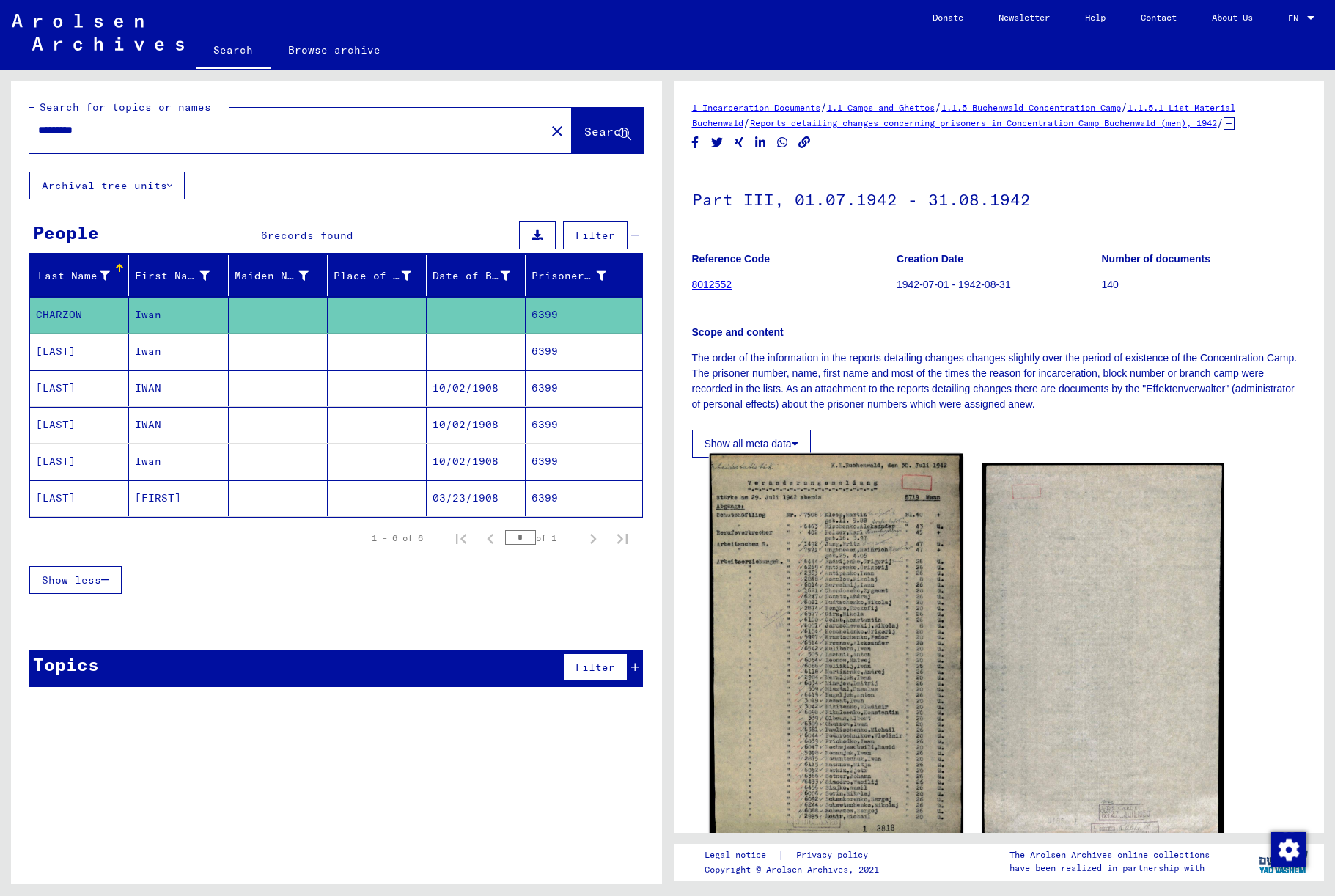 click 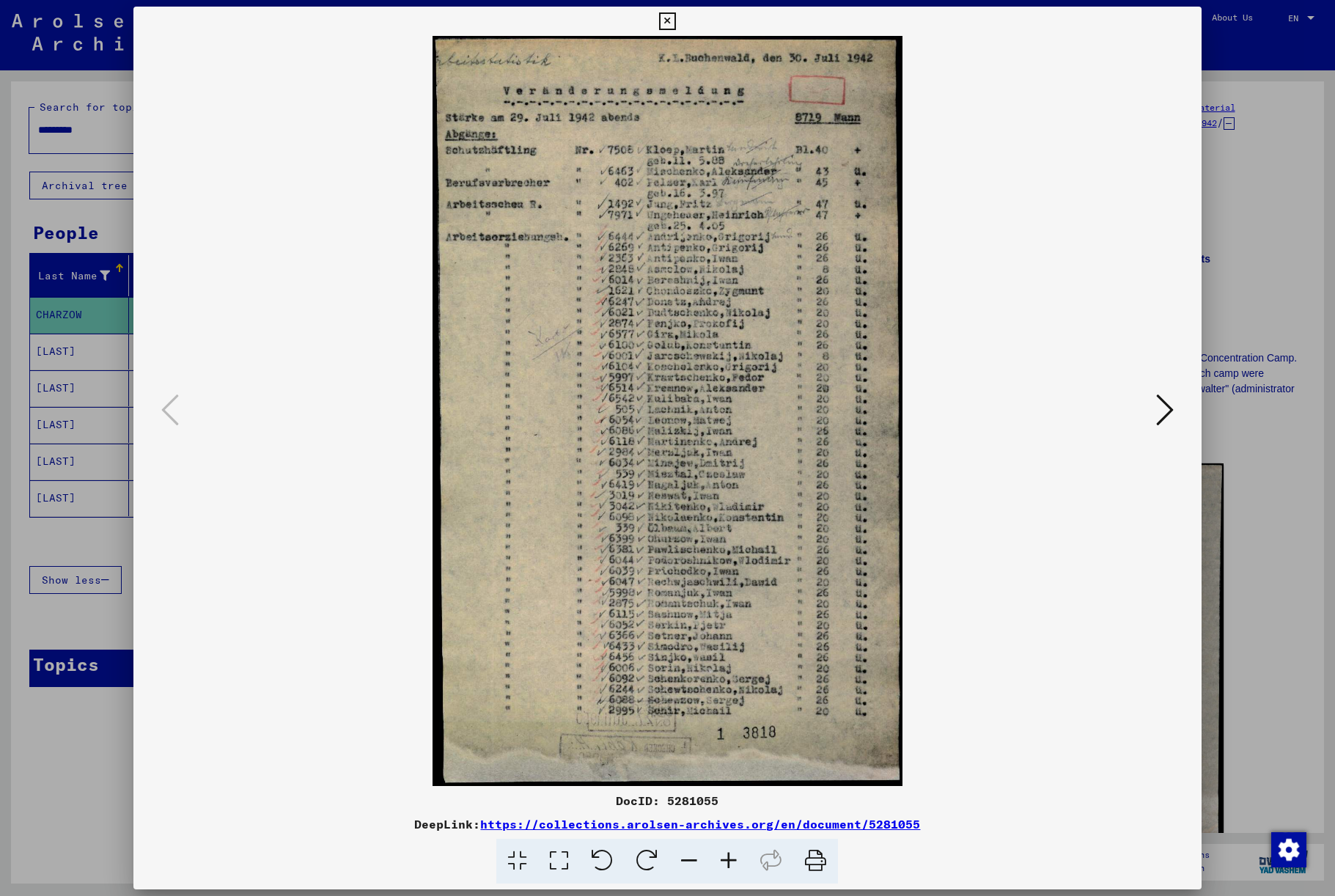click at bounding box center [667, 21] 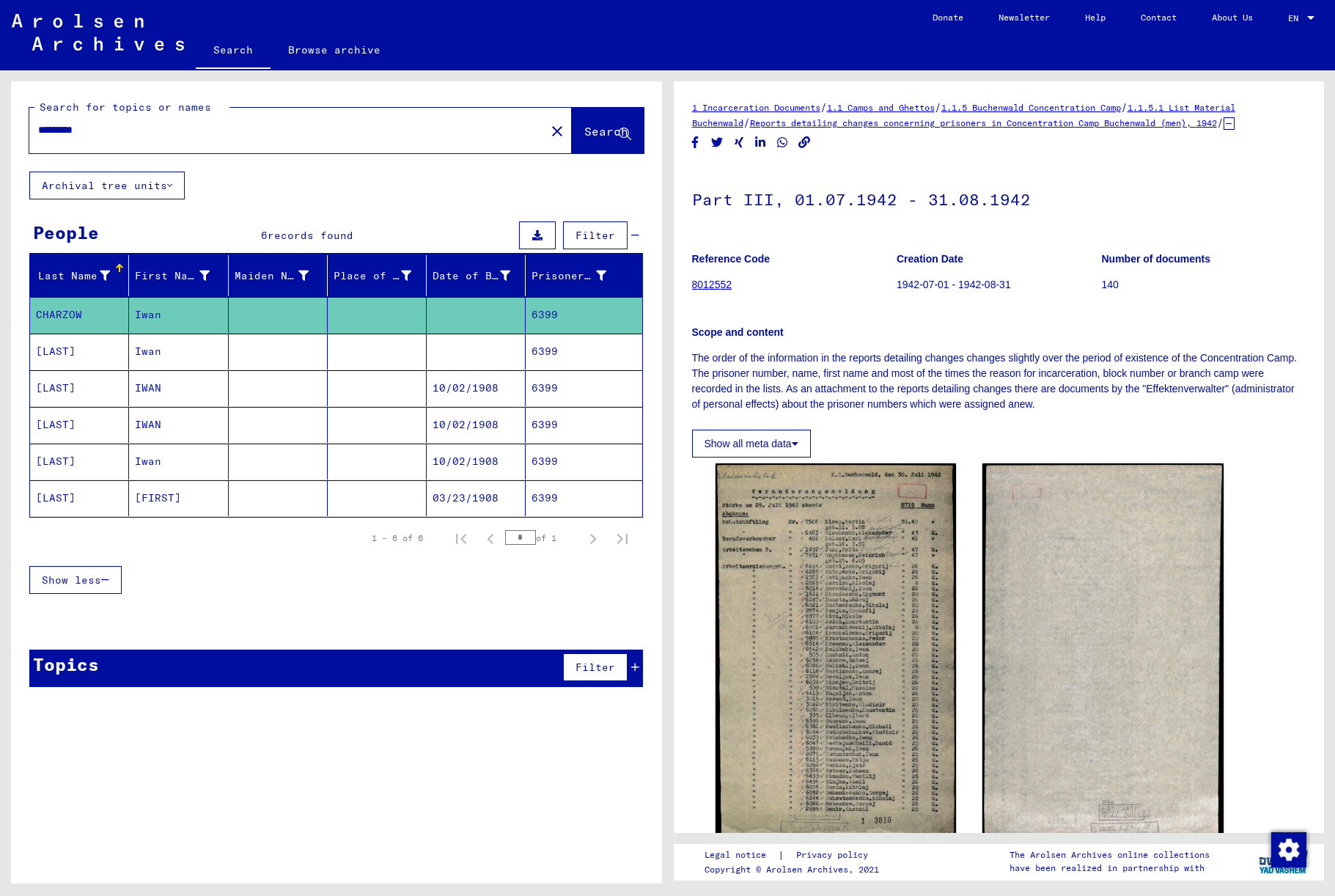 click on "6399" at bounding box center (584, 388) 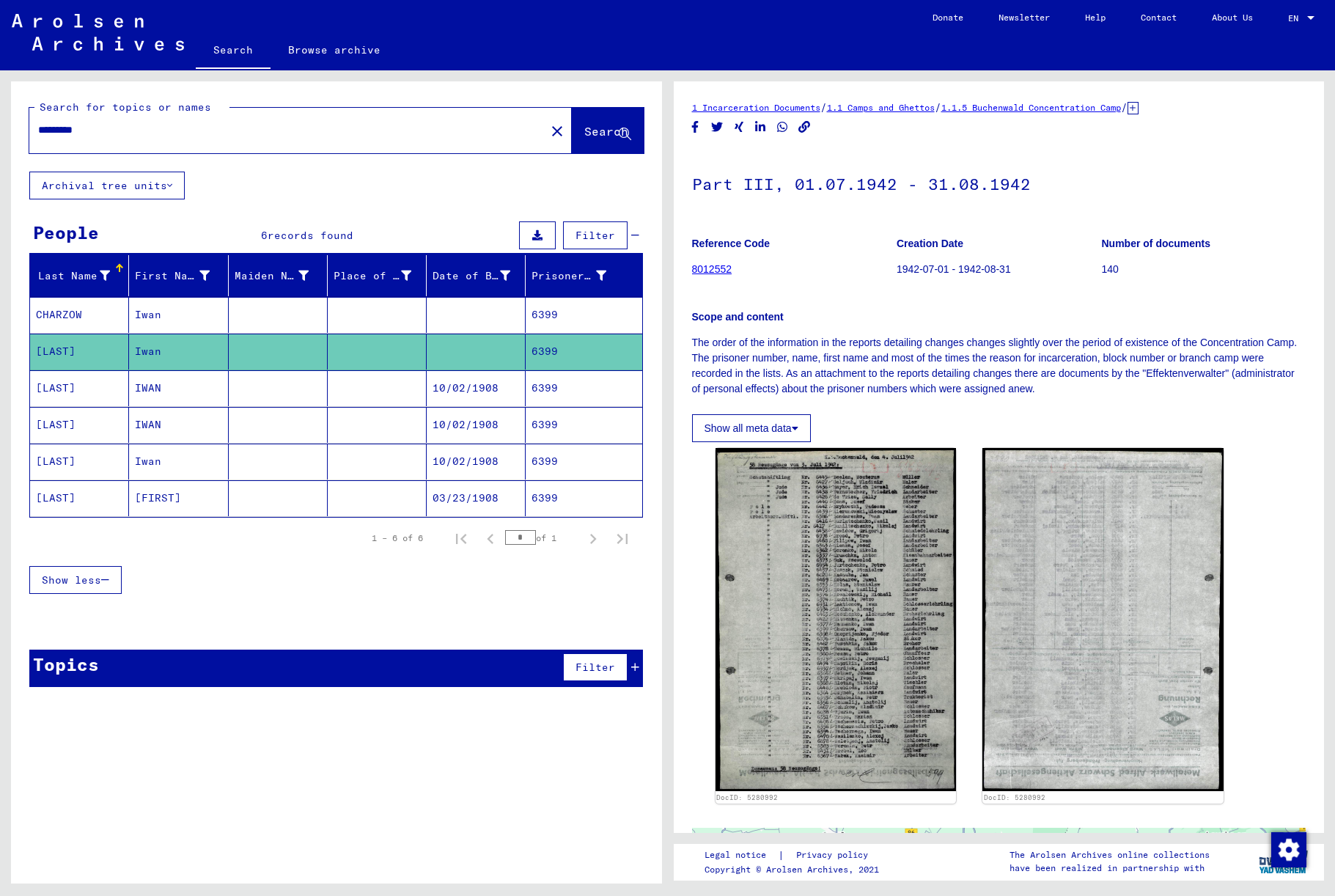 scroll, scrollTop: 0, scrollLeft: 0, axis: both 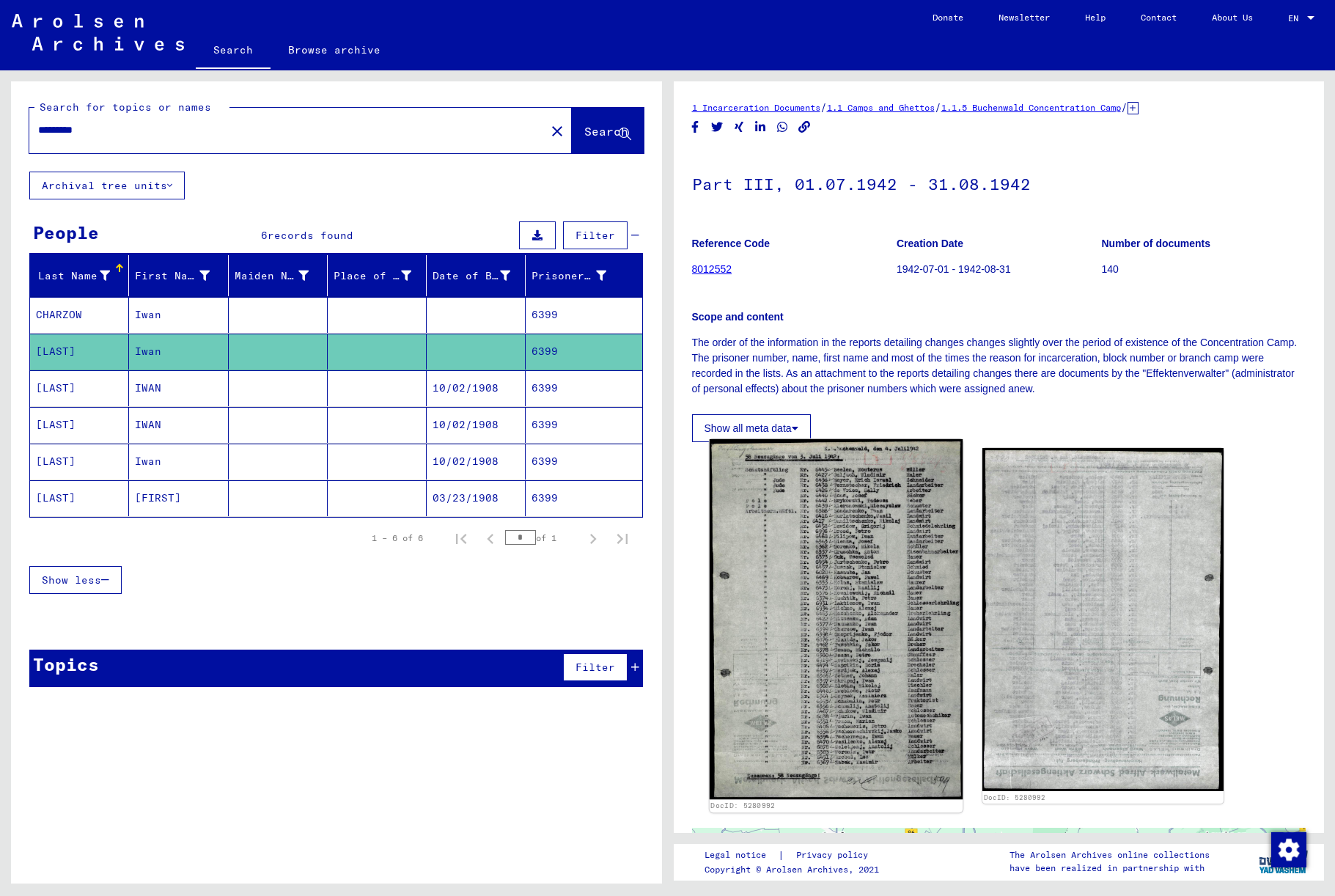 click 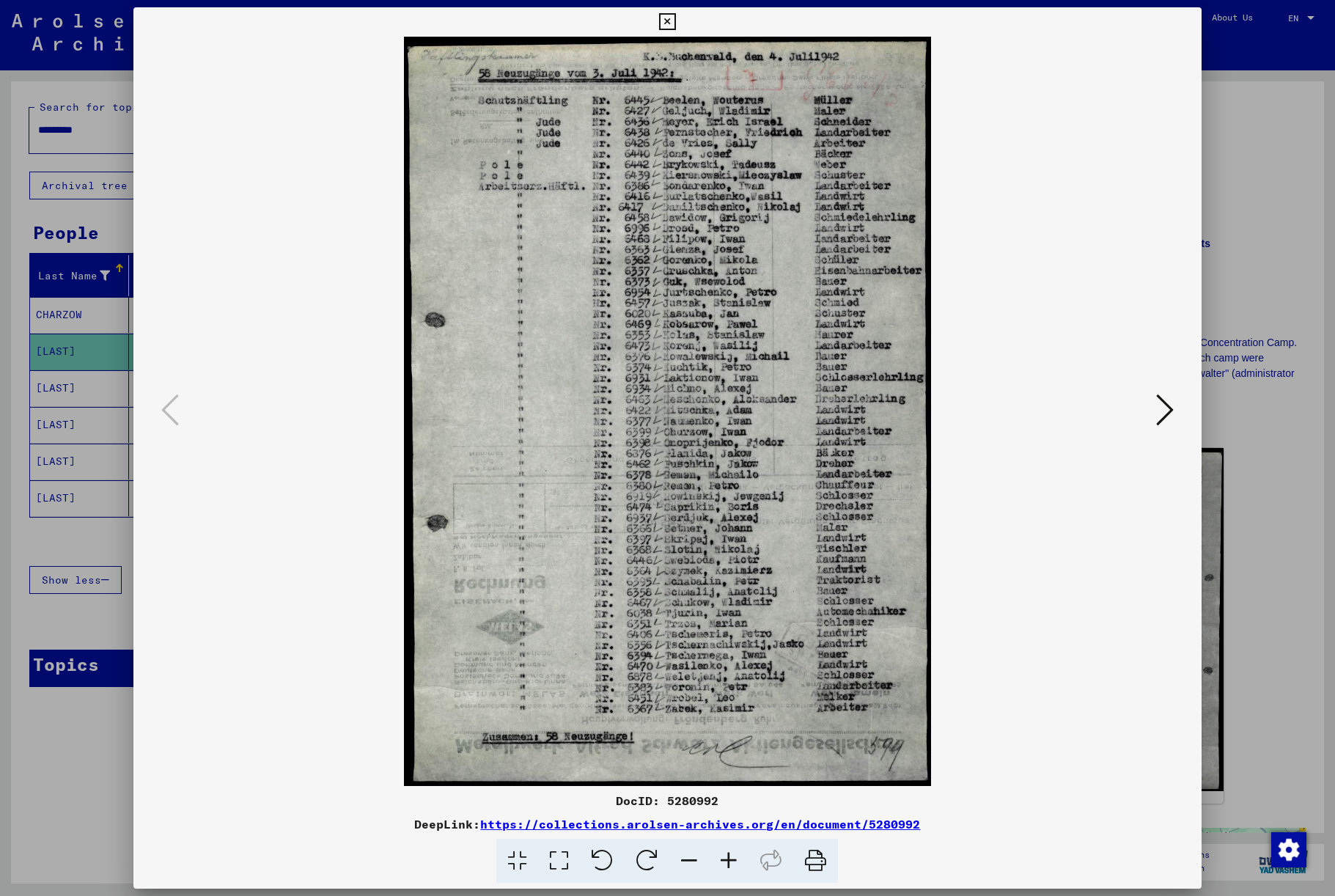 click at bounding box center (667, 22) 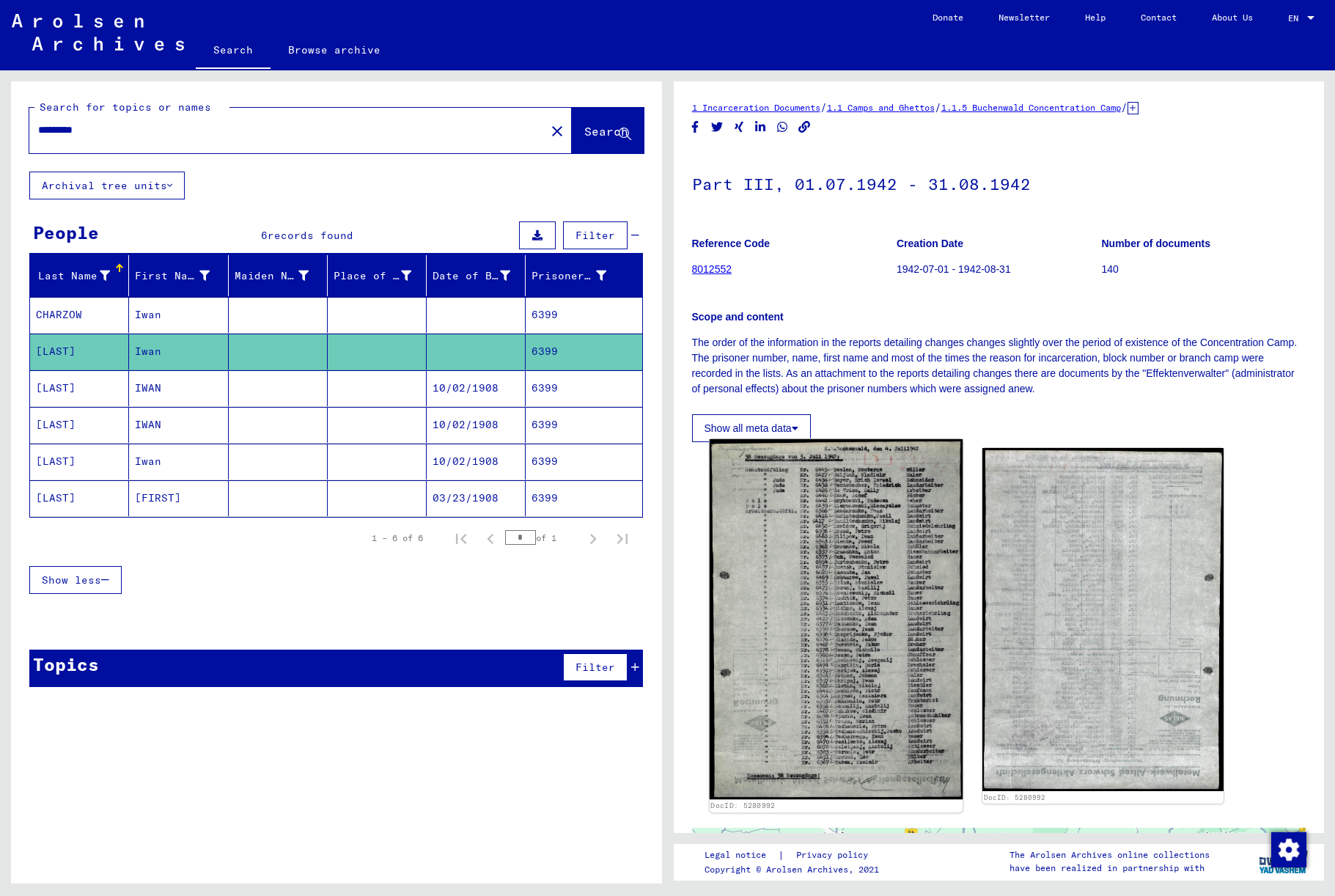 click 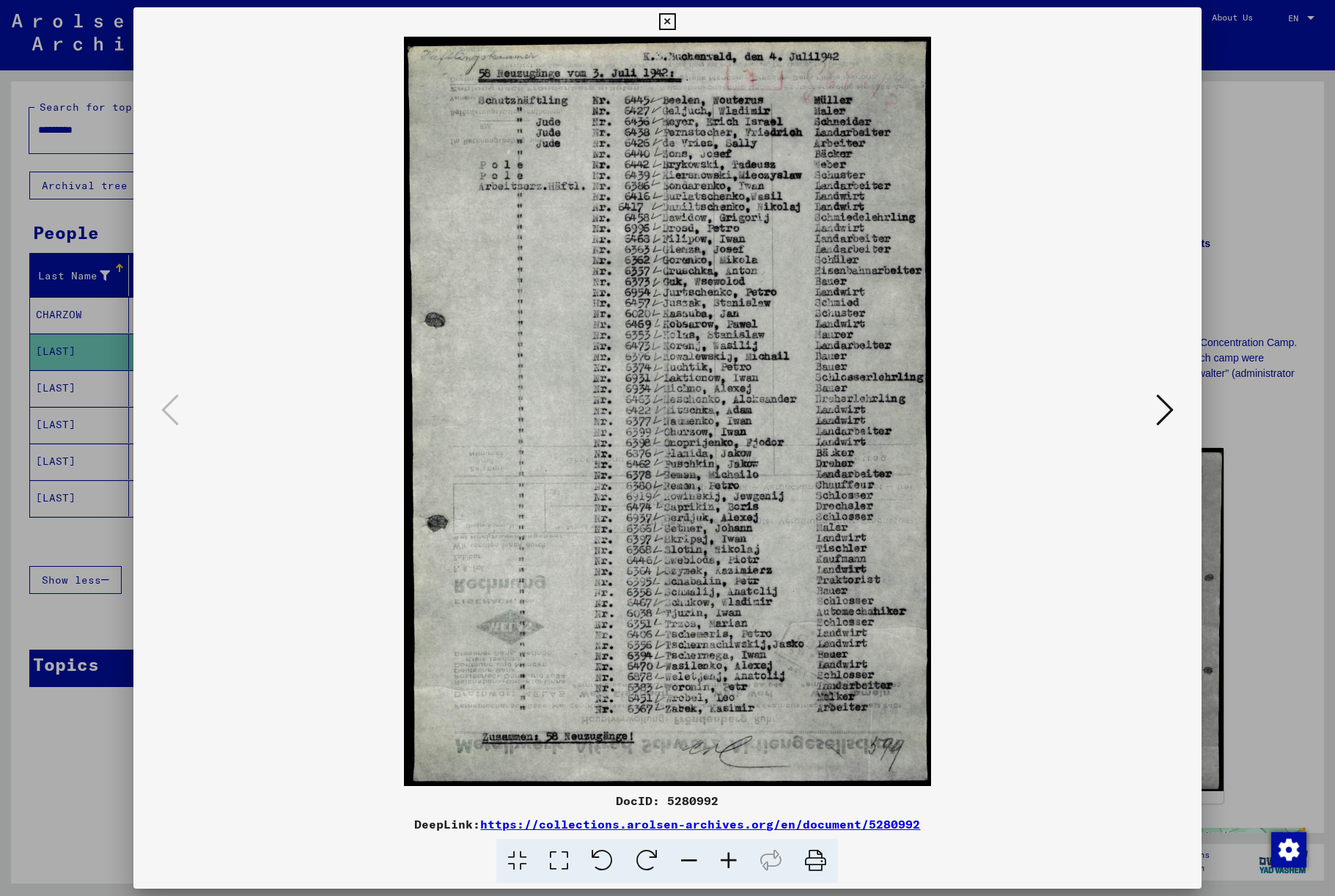 click at bounding box center (667, 22) 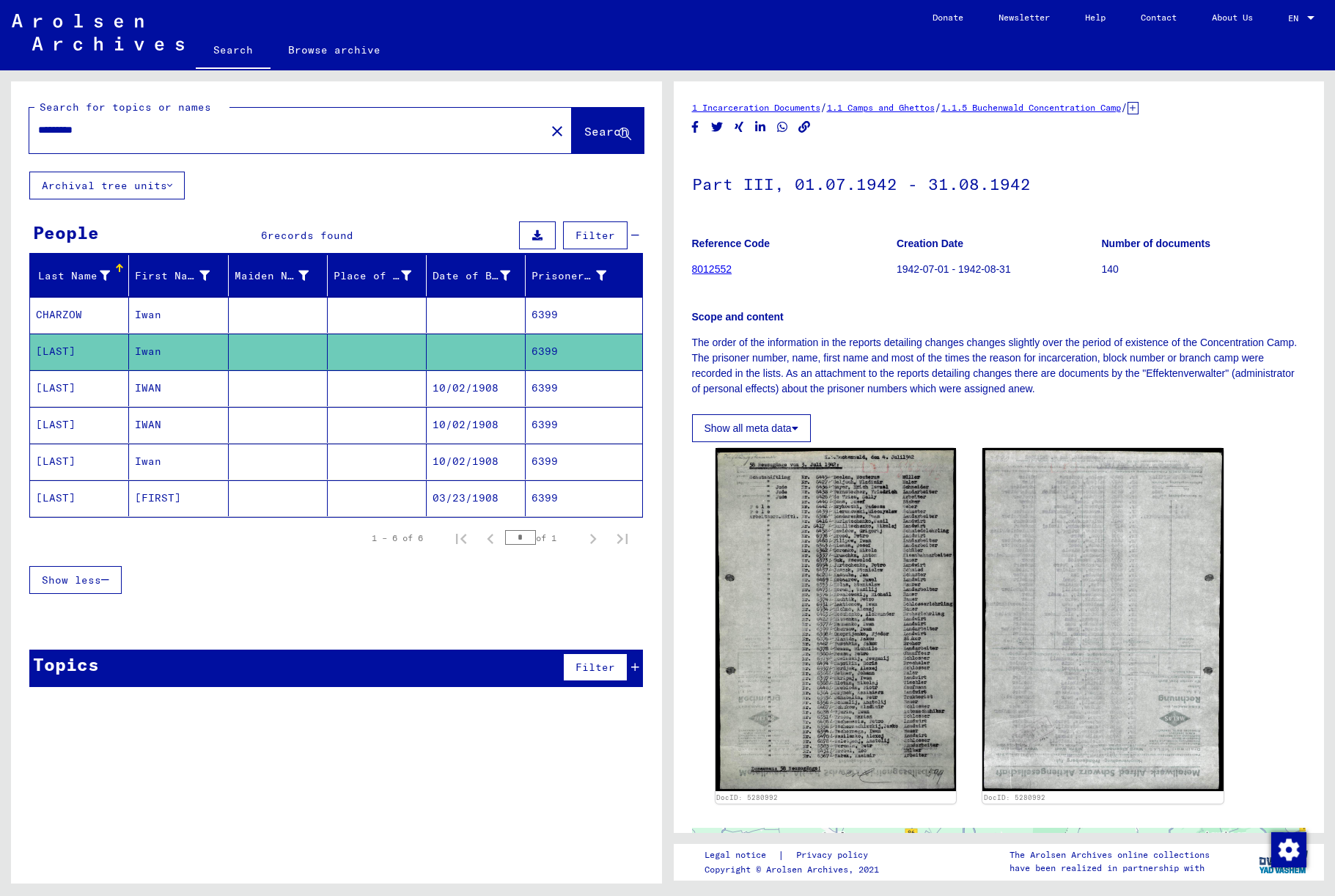 click on "10/02/1908" at bounding box center [476, 425] 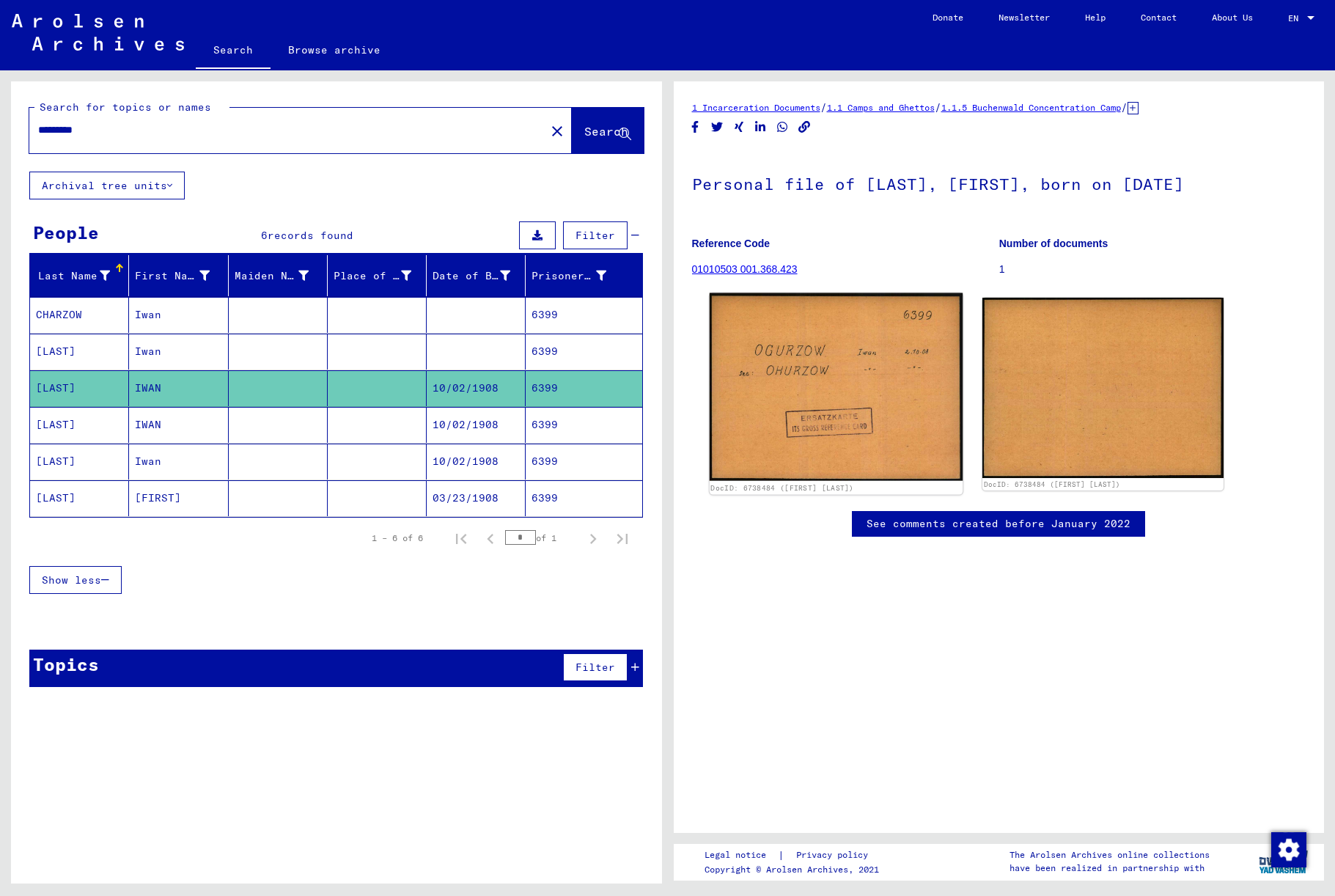 scroll, scrollTop: 0, scrollLeft: 0, axis: both 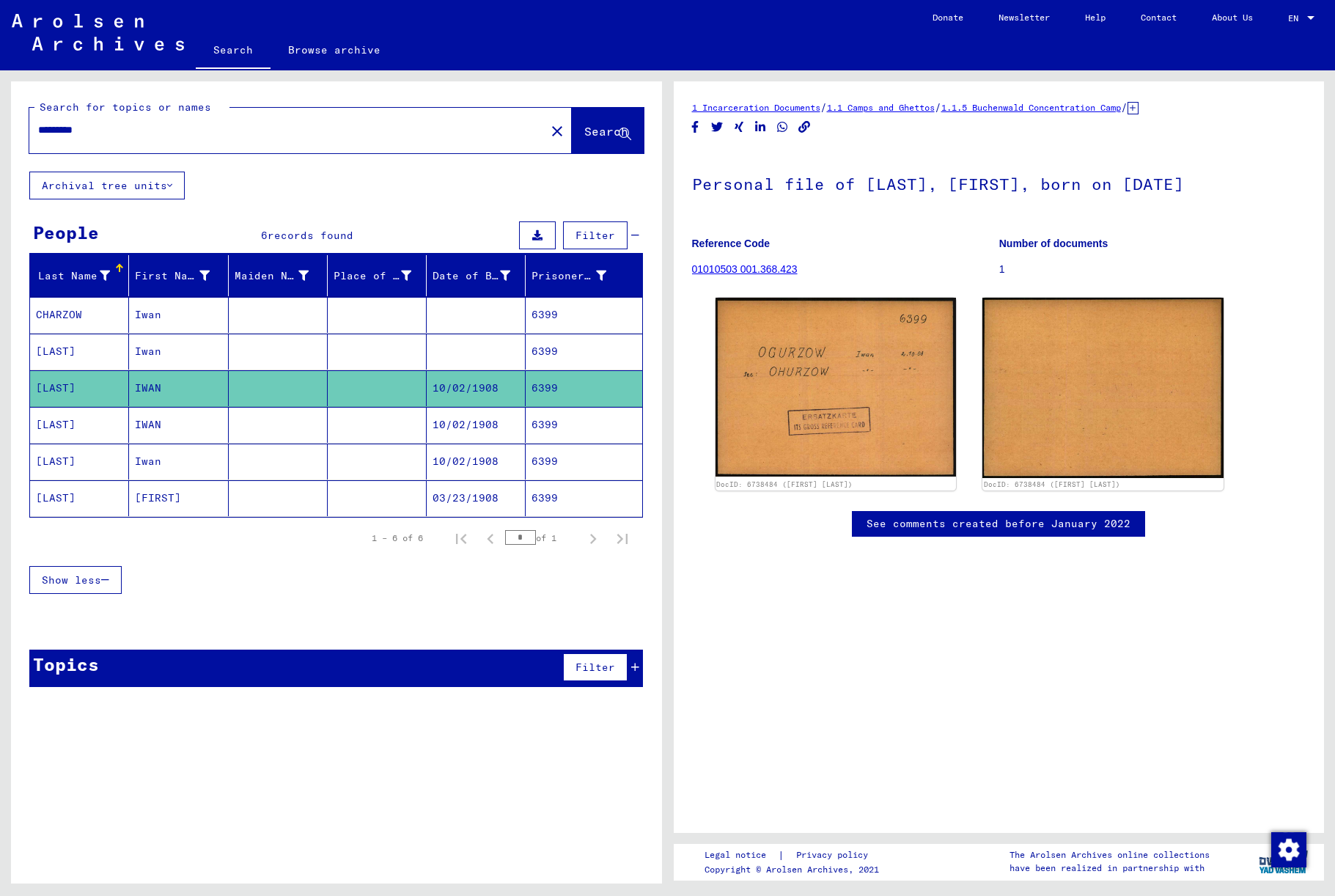 click on "6399" at bounding box center (584, 461) 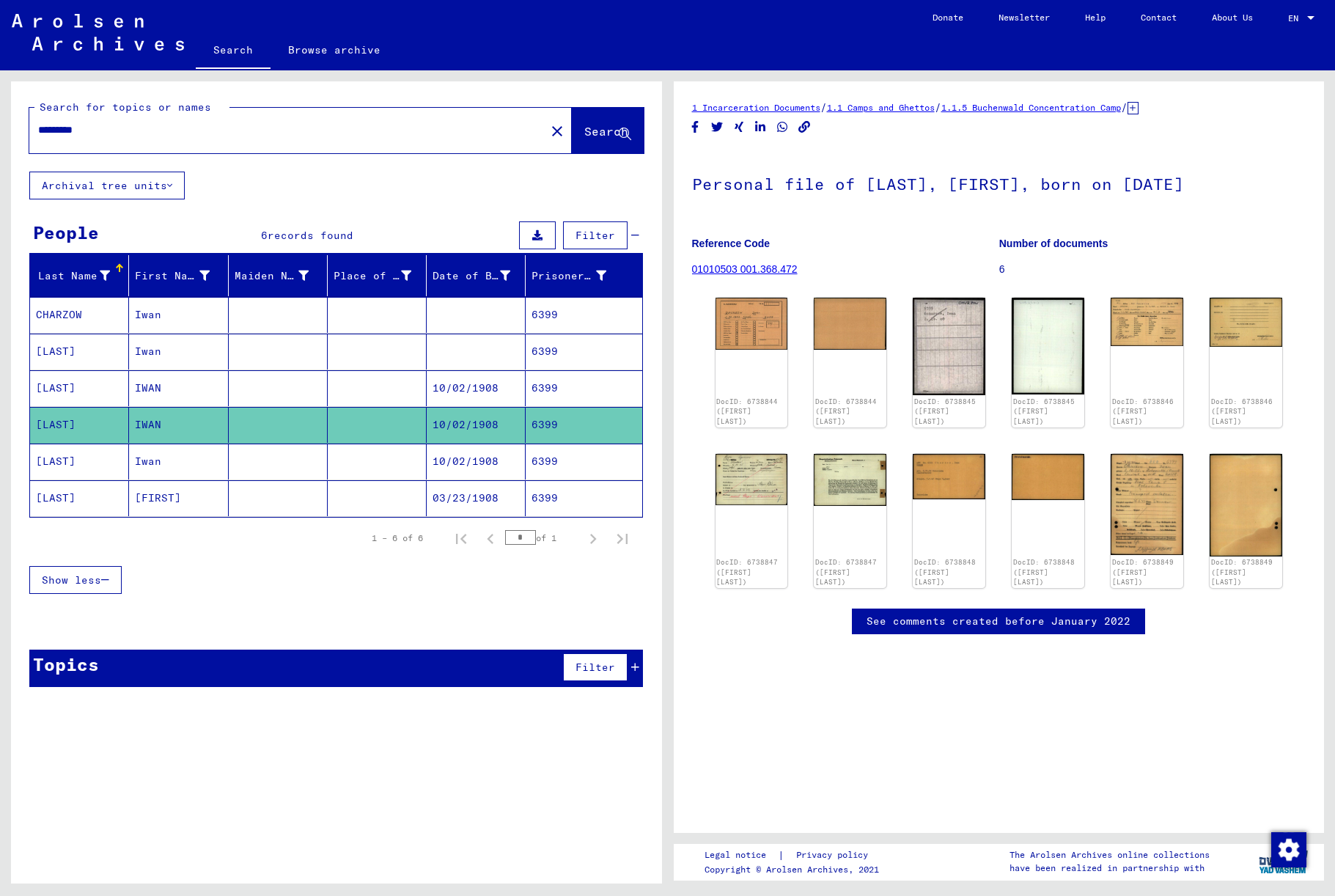 scroll, scrollTop: 0, scrollLeft: 0, axis: both 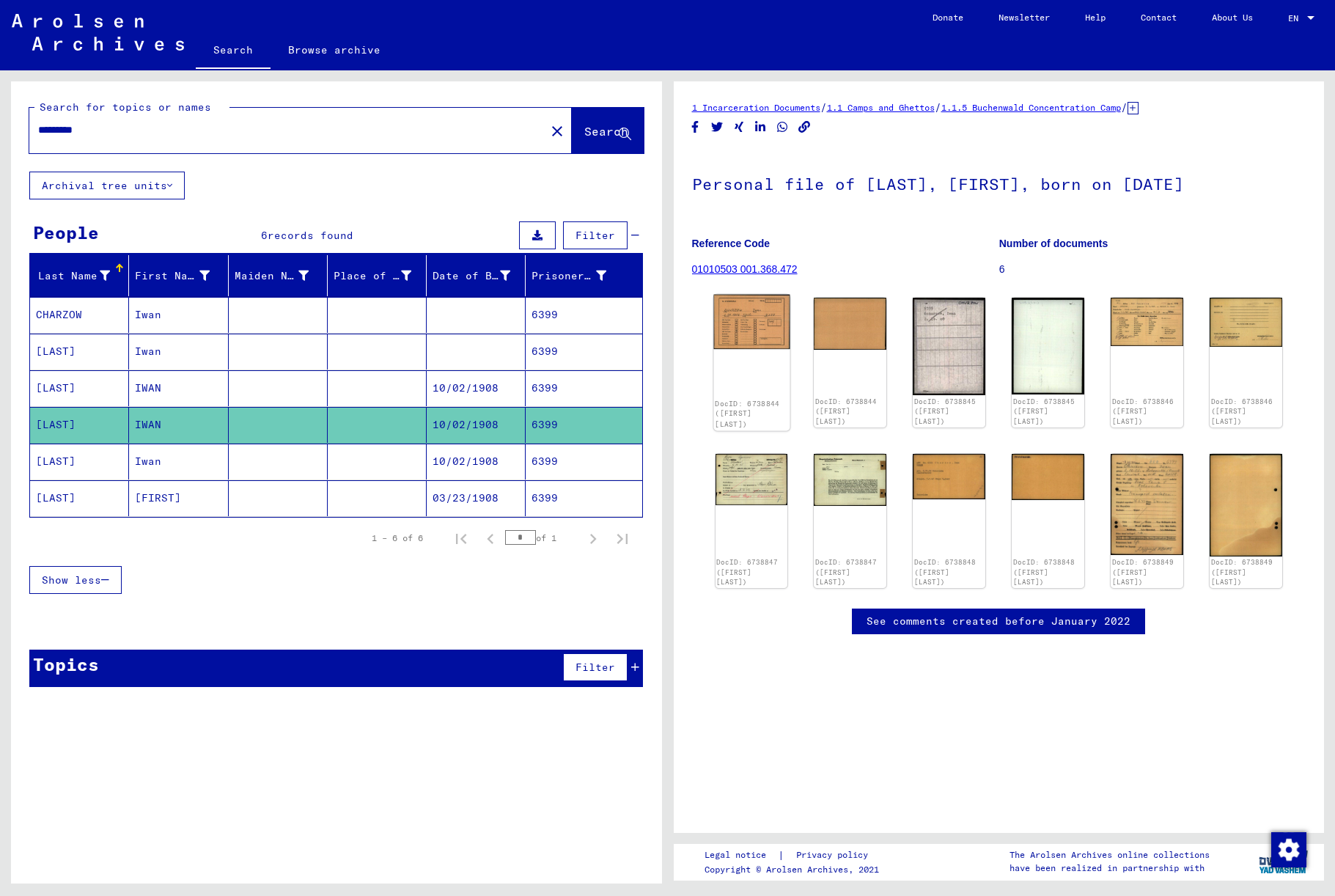 click 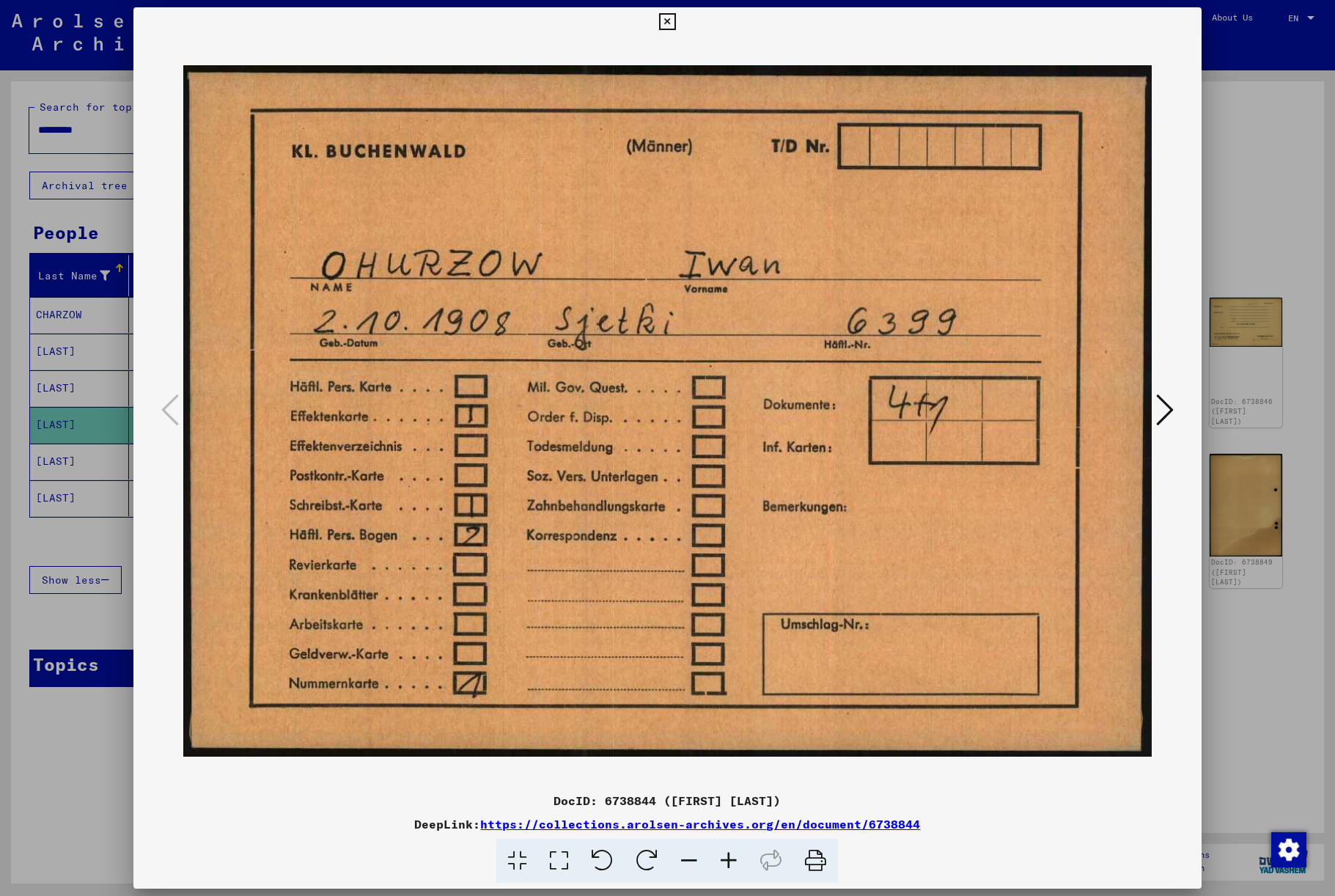 click at bounding box center (1165, 410) 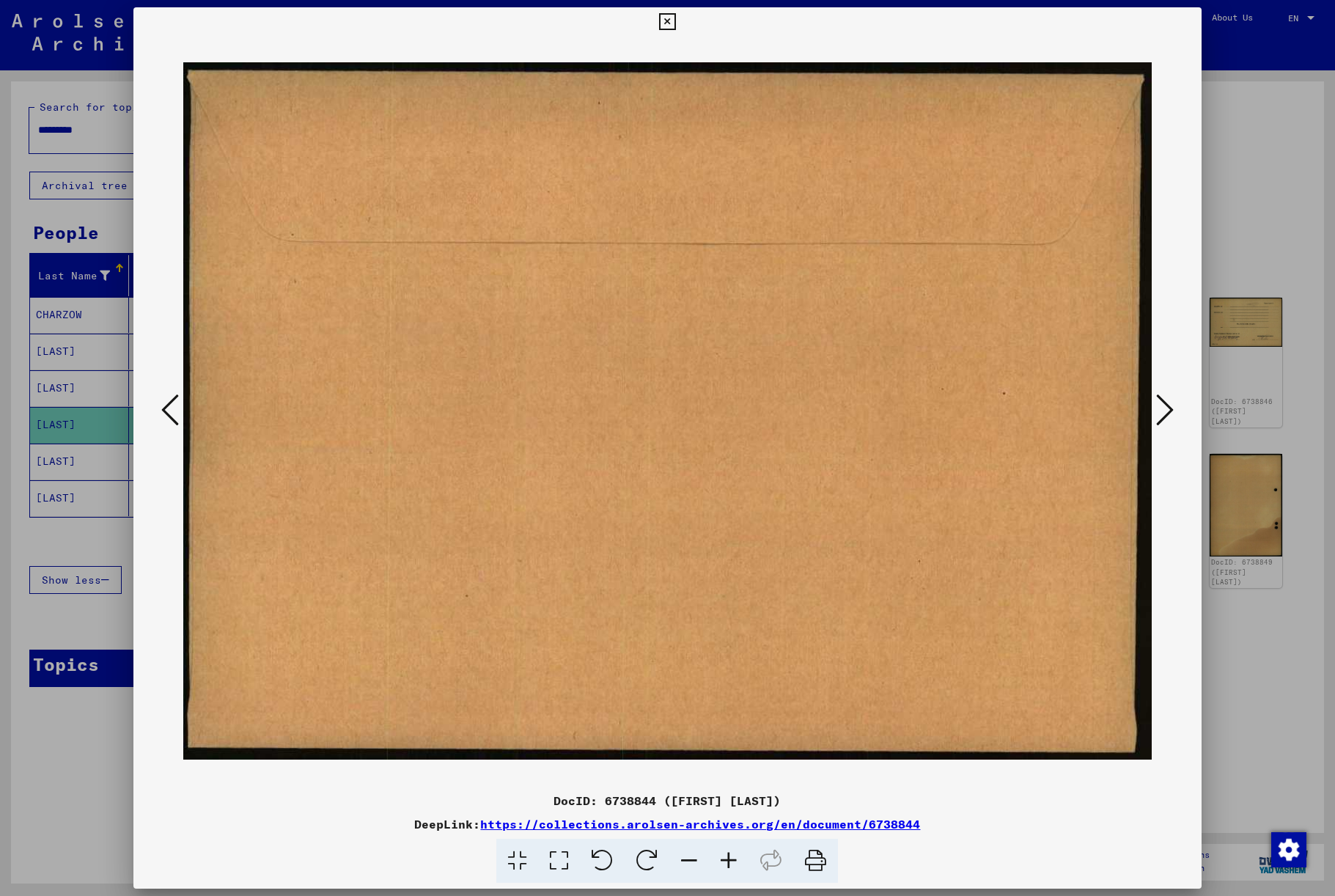 click at bounding box center [1165, 410] 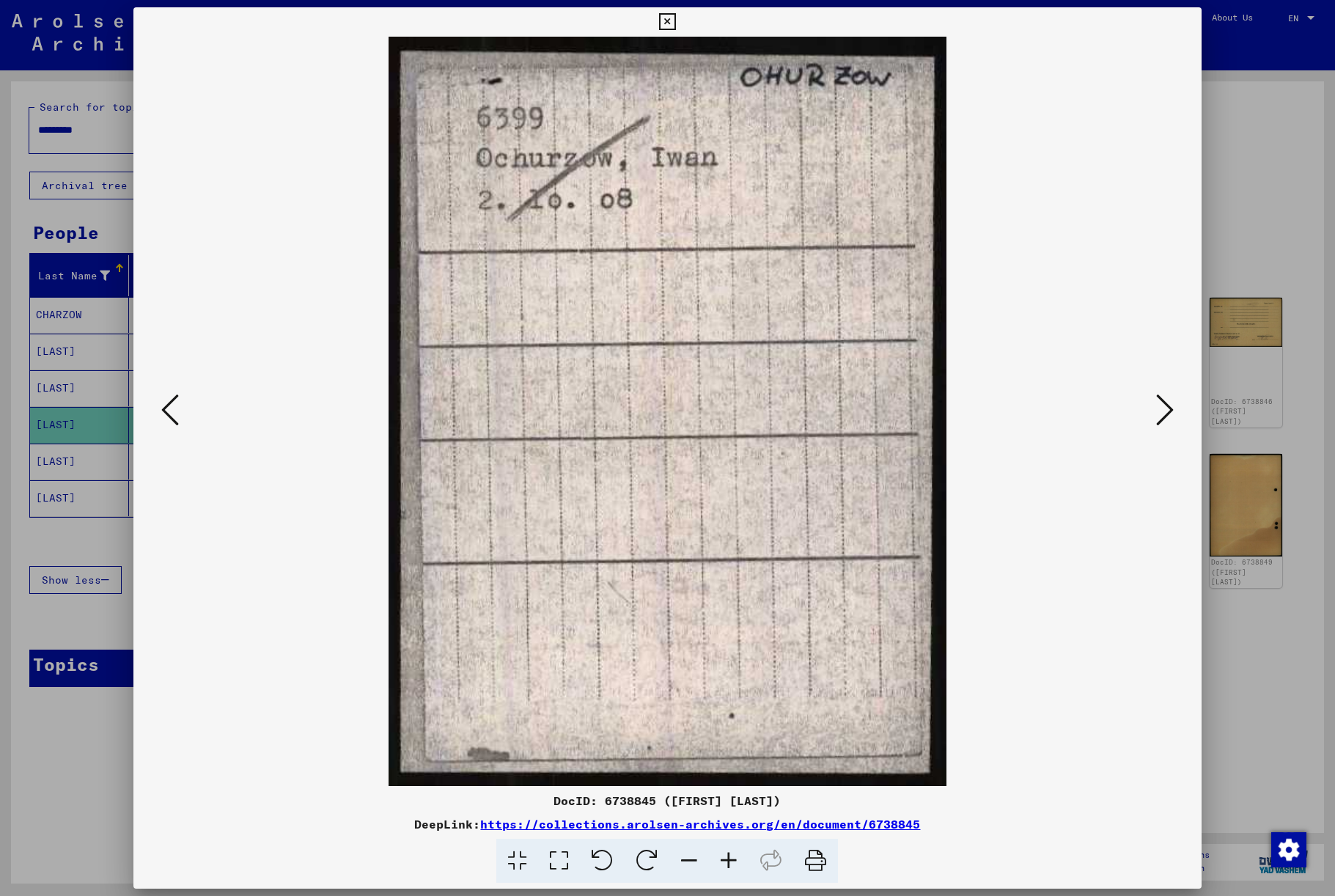 click at bounding box center (1165, 410) 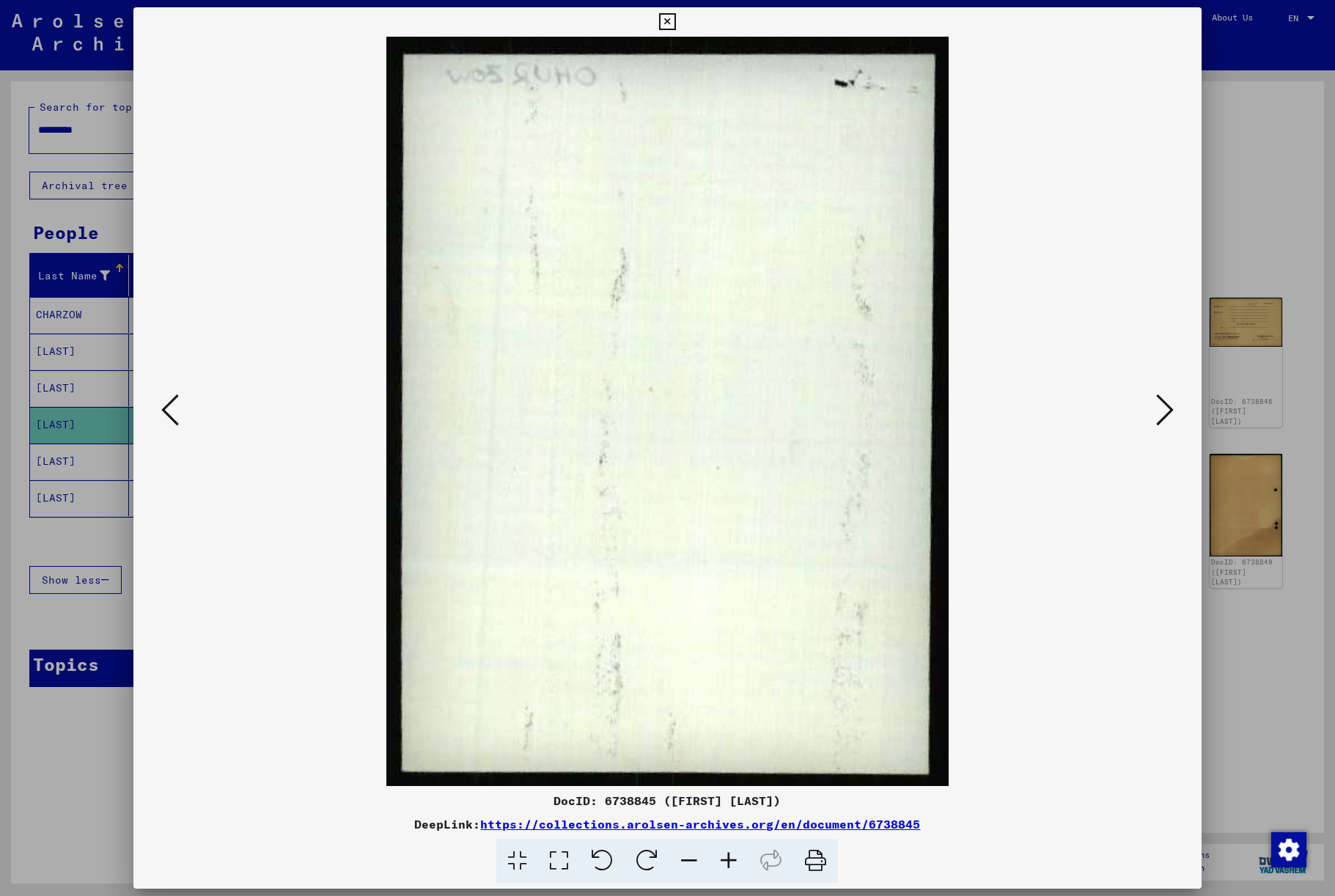 click at bounding box center [1165, 410] 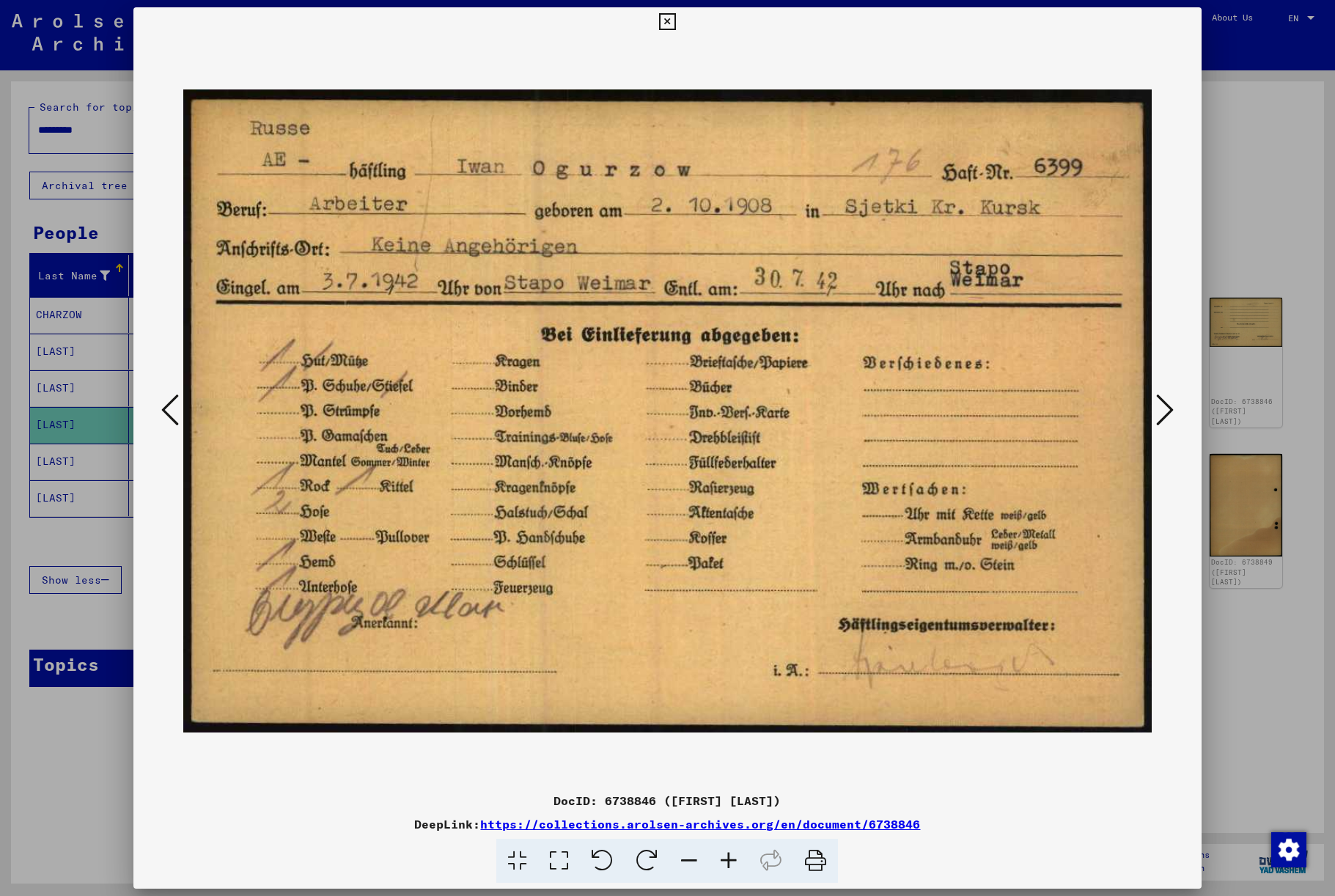 click at bounding box center [1165, 410] 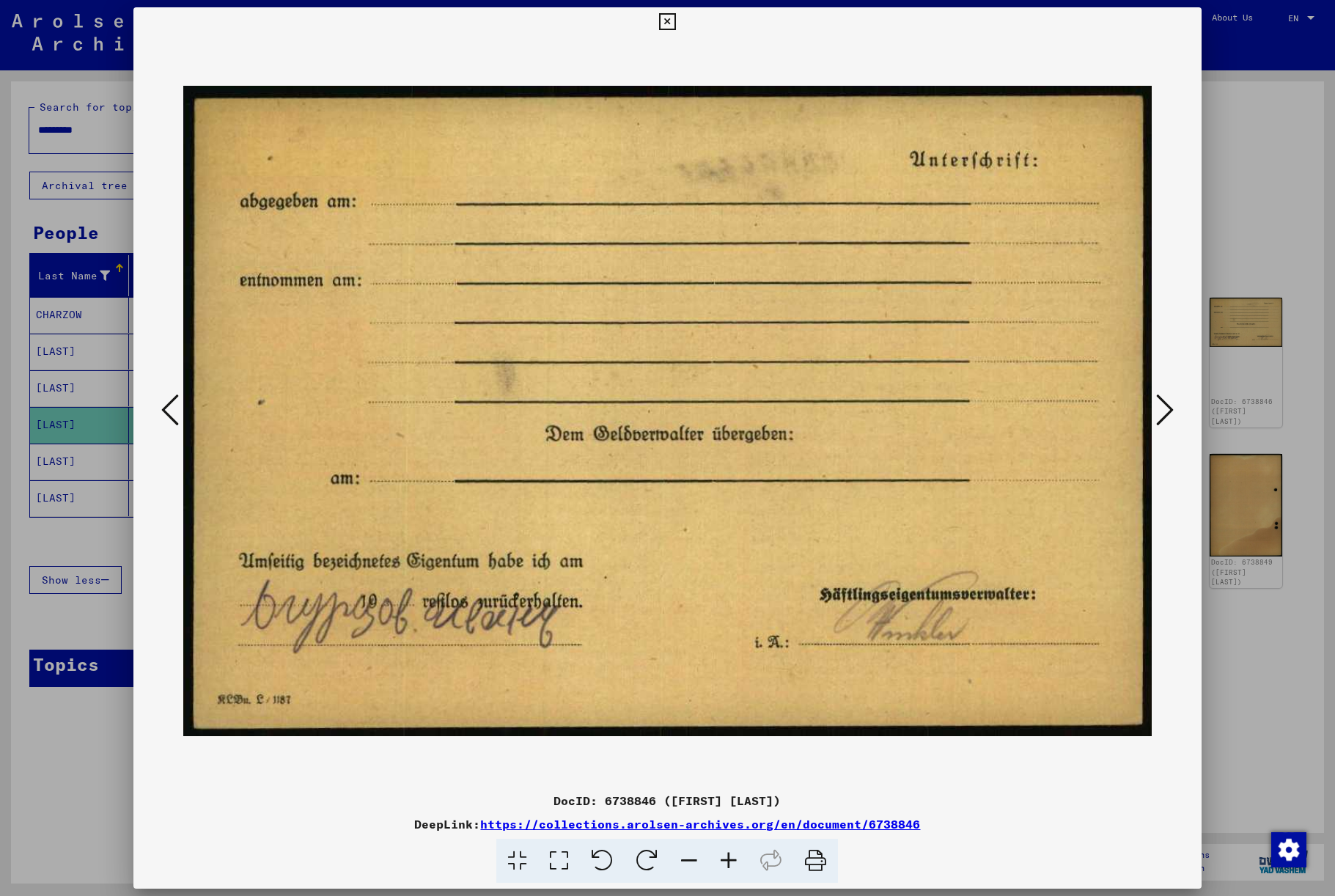 click at bounding box center [1165, 410] 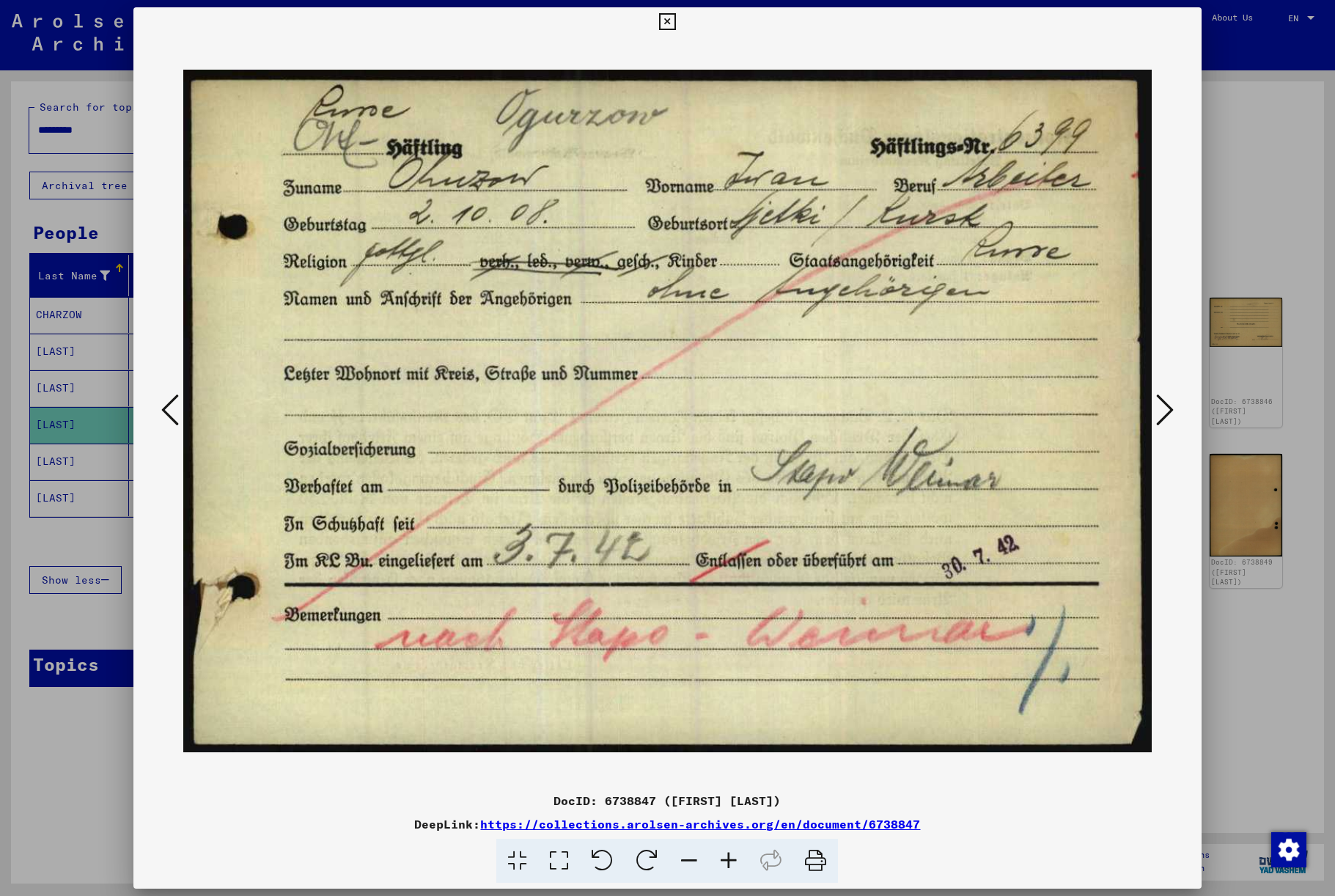 click at bounding box center [170, 410] 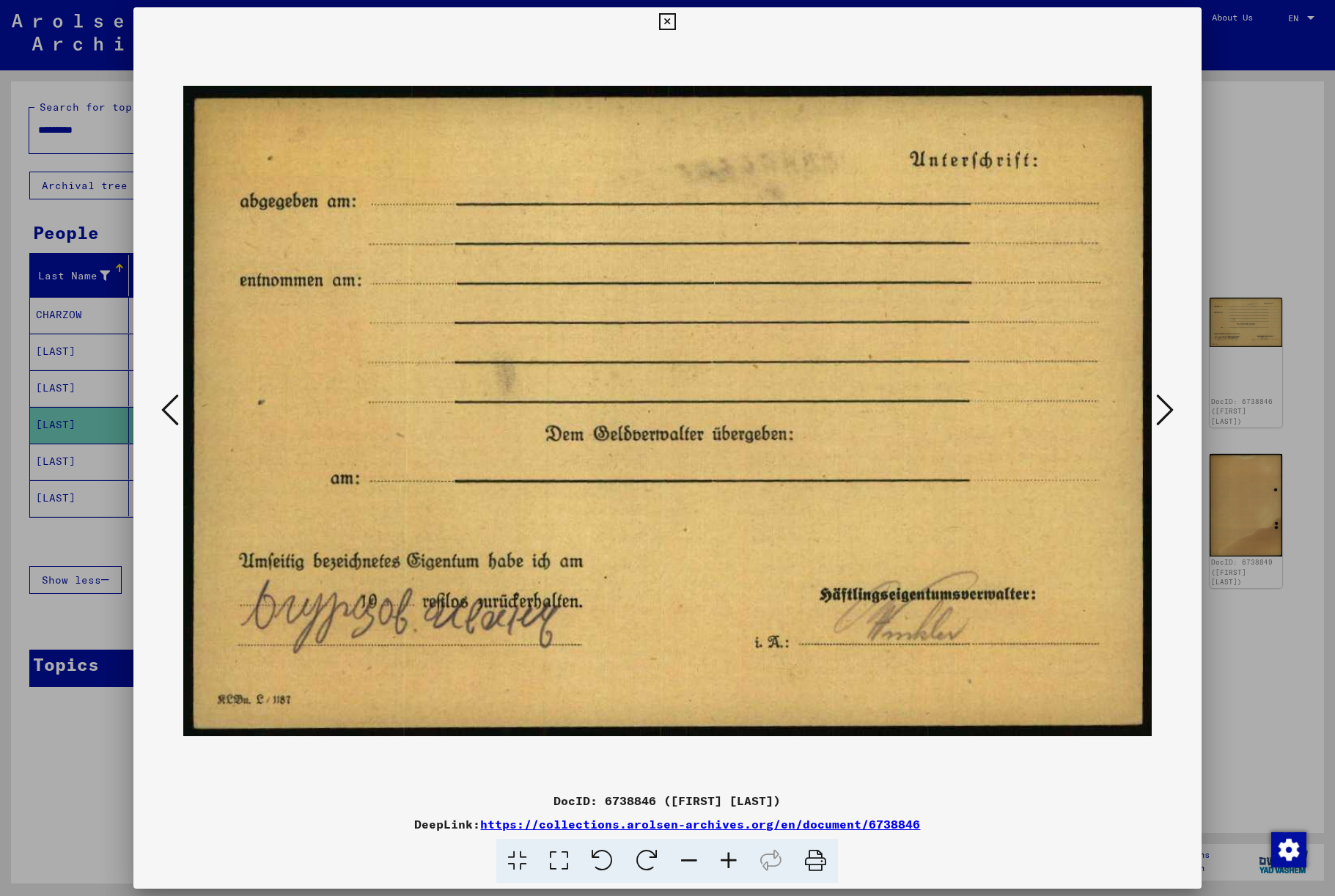 click at bounding box center (1165, 410) 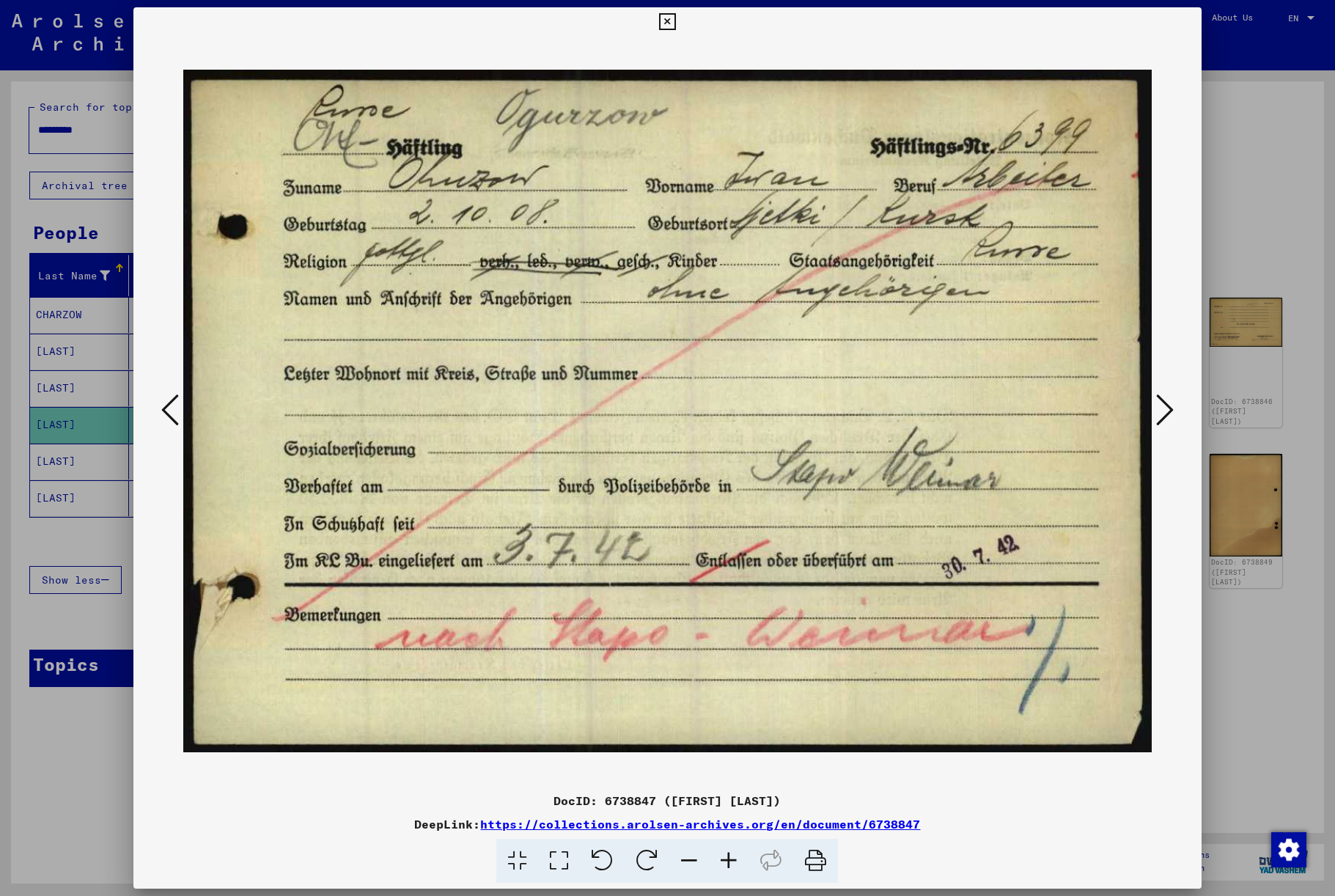 click at bounding box center (1165, 410) 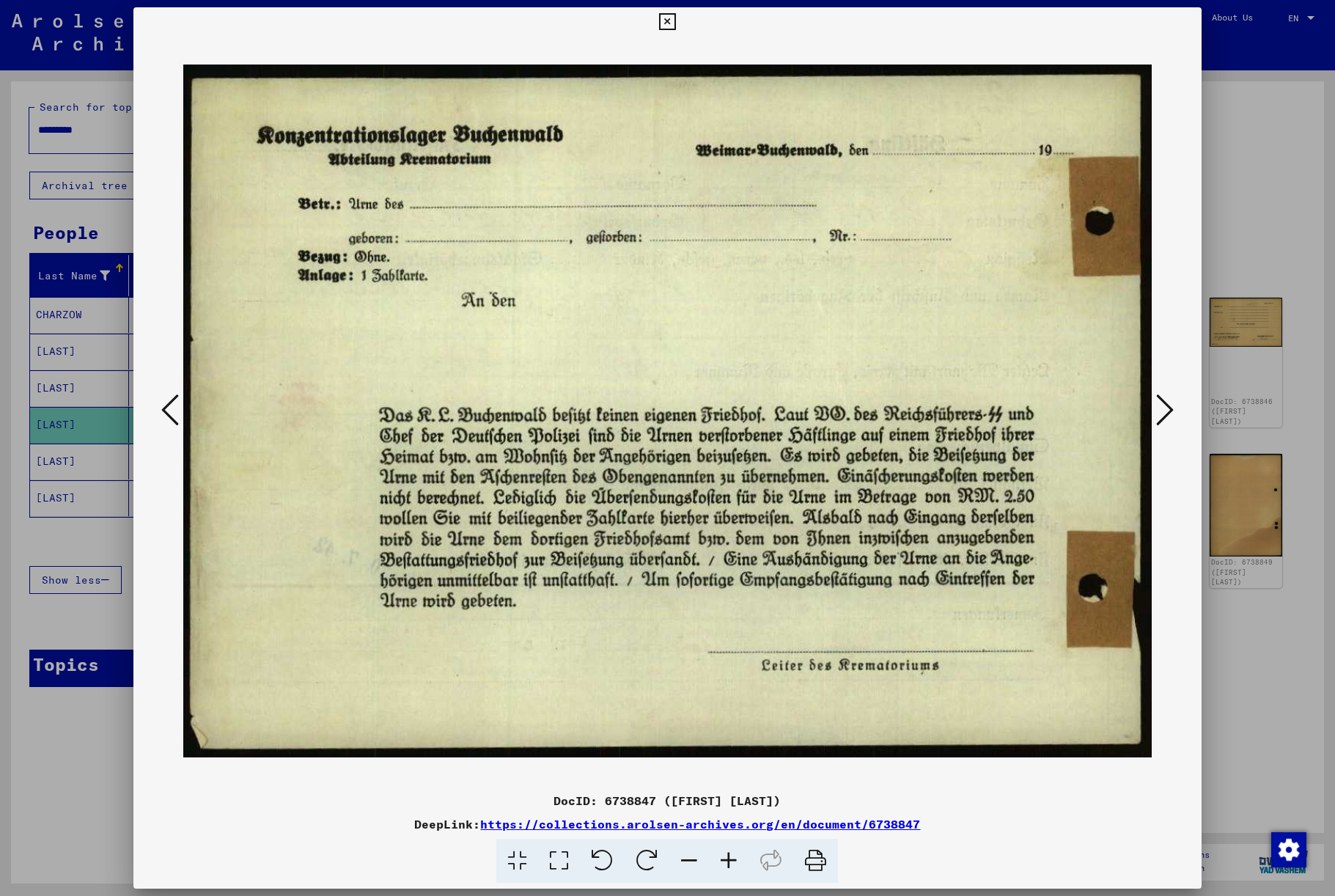 click at bounding box center [170, 410] 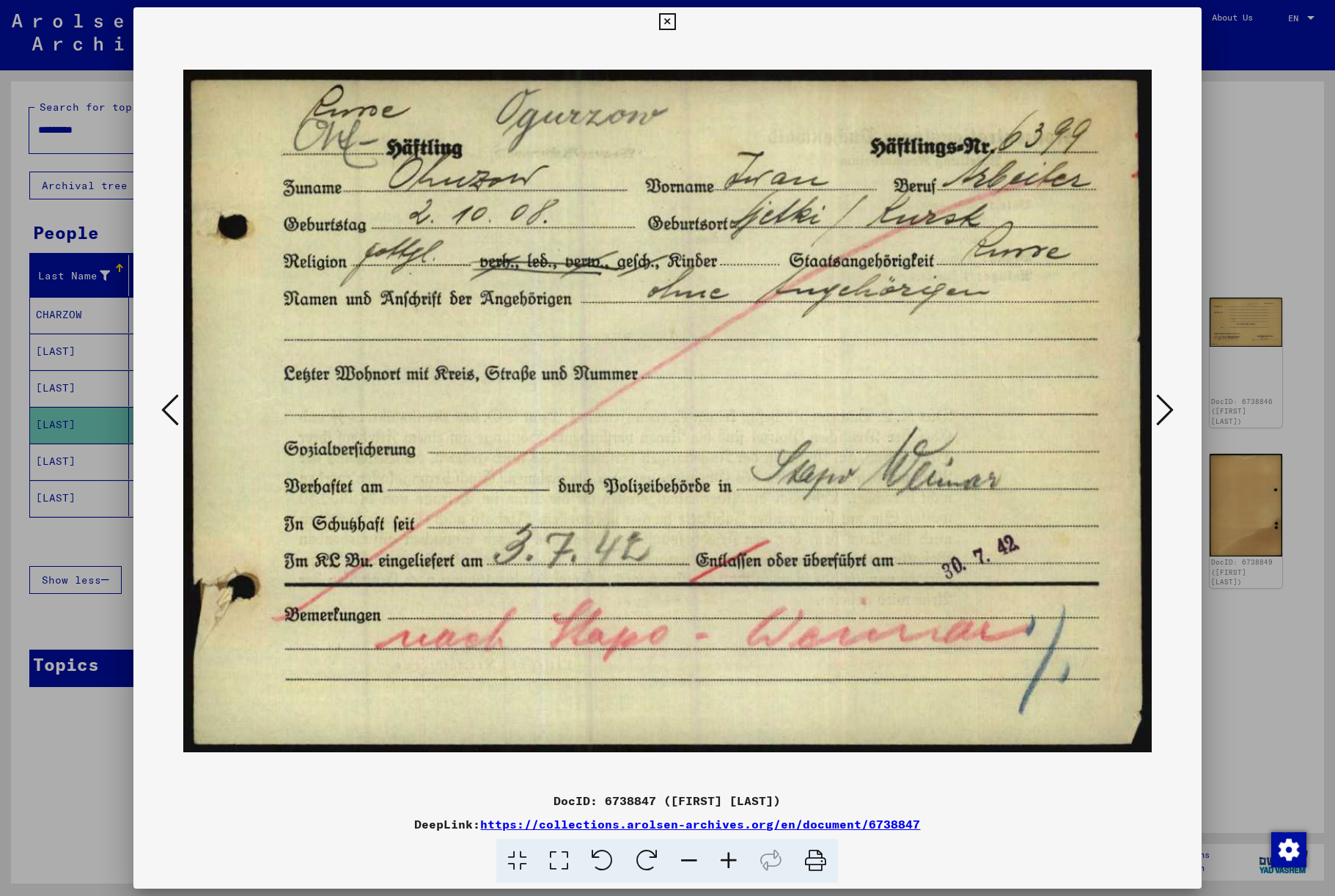 click at bounding box center (1165, 410) 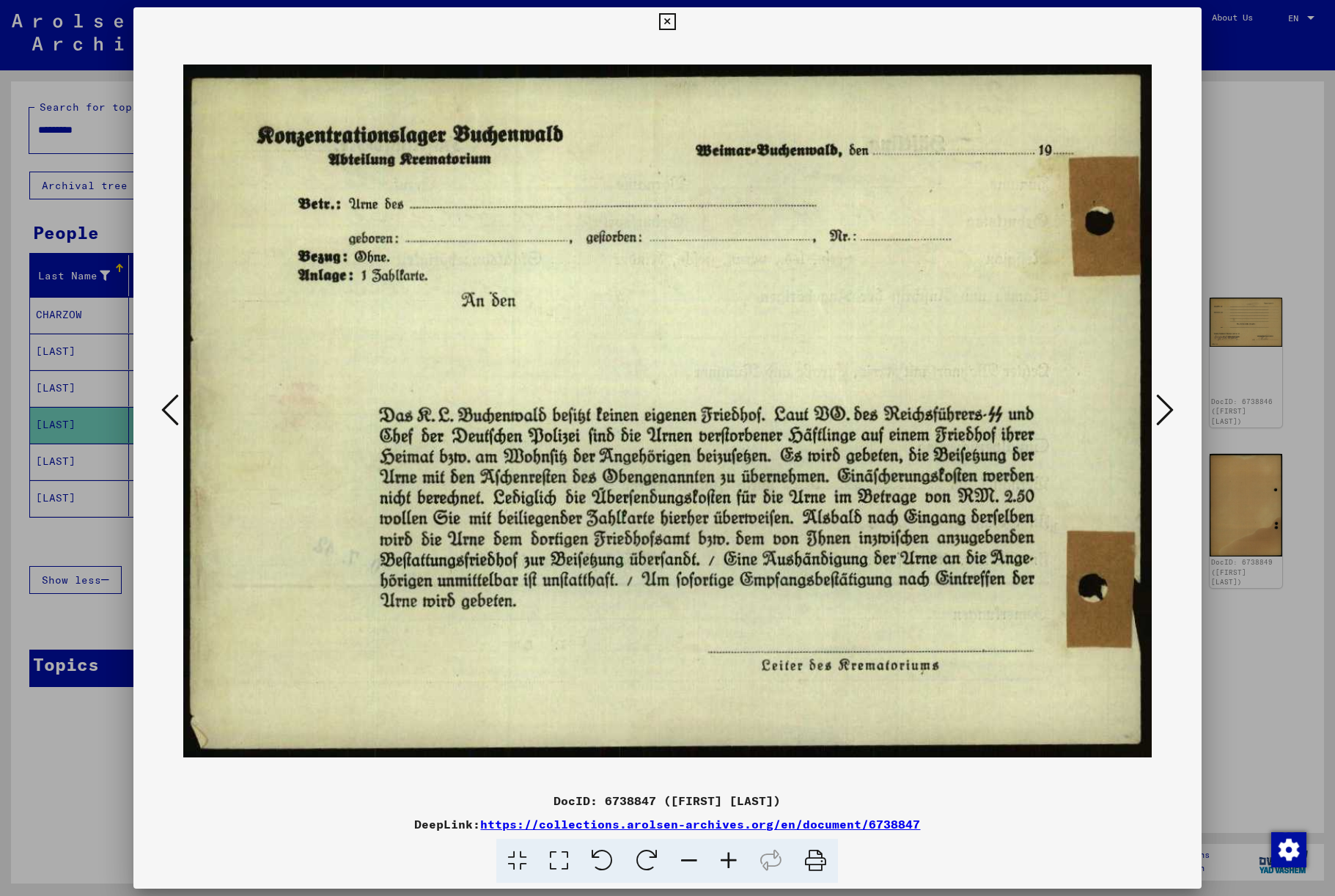 click at bounding box center [1165, 410] 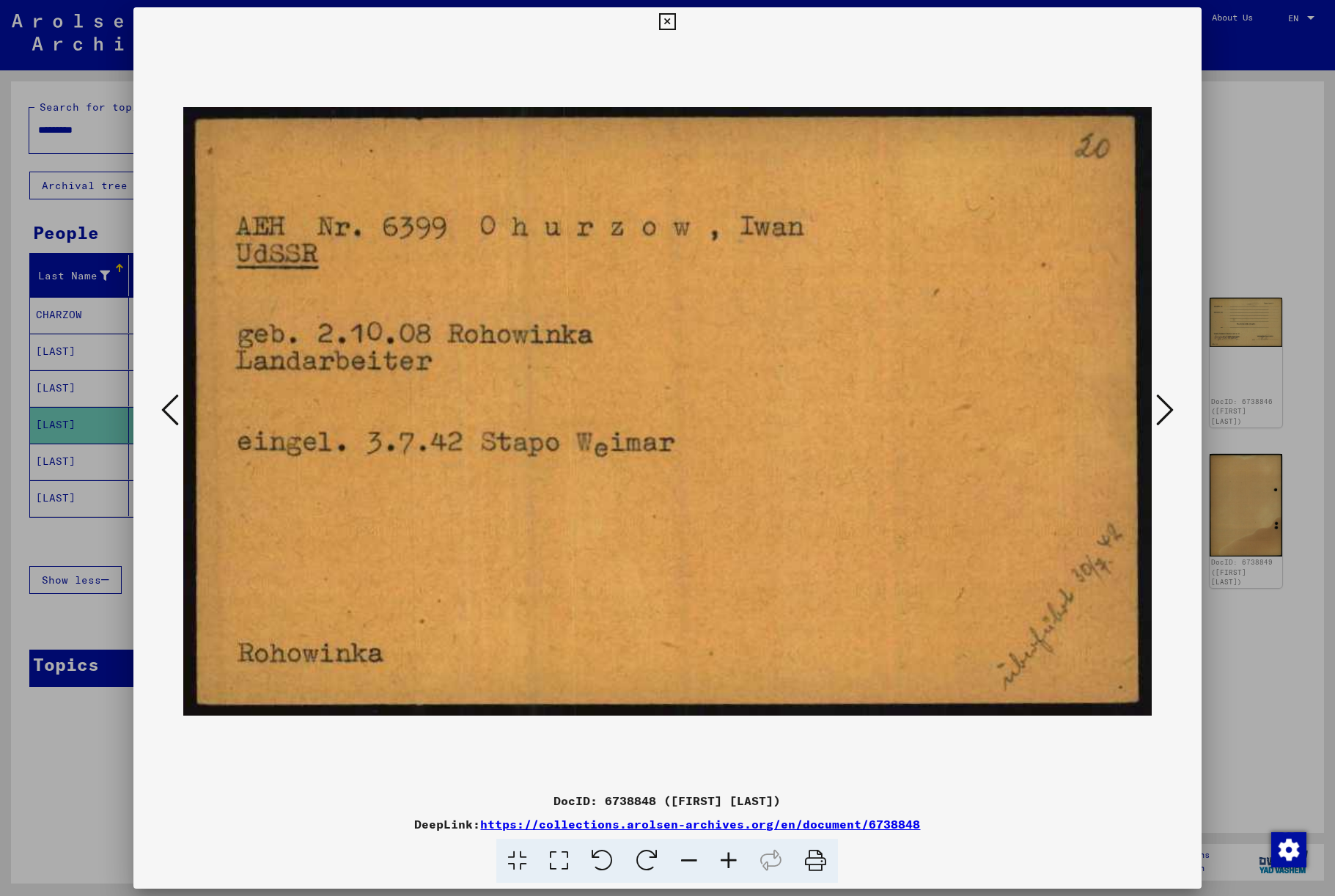 click at bounding box center (1165, 410) 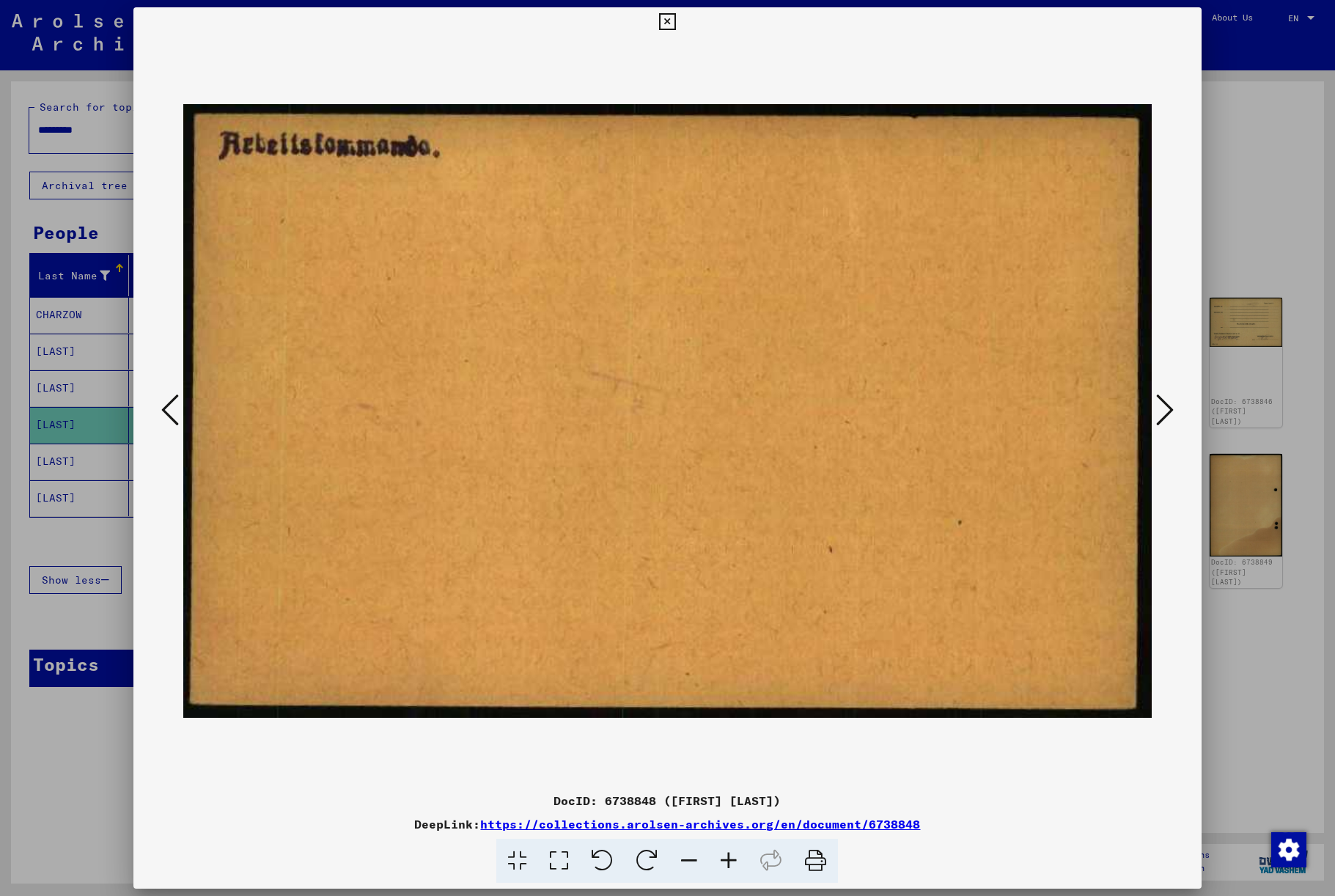 click at bounding box center (1165, 410) 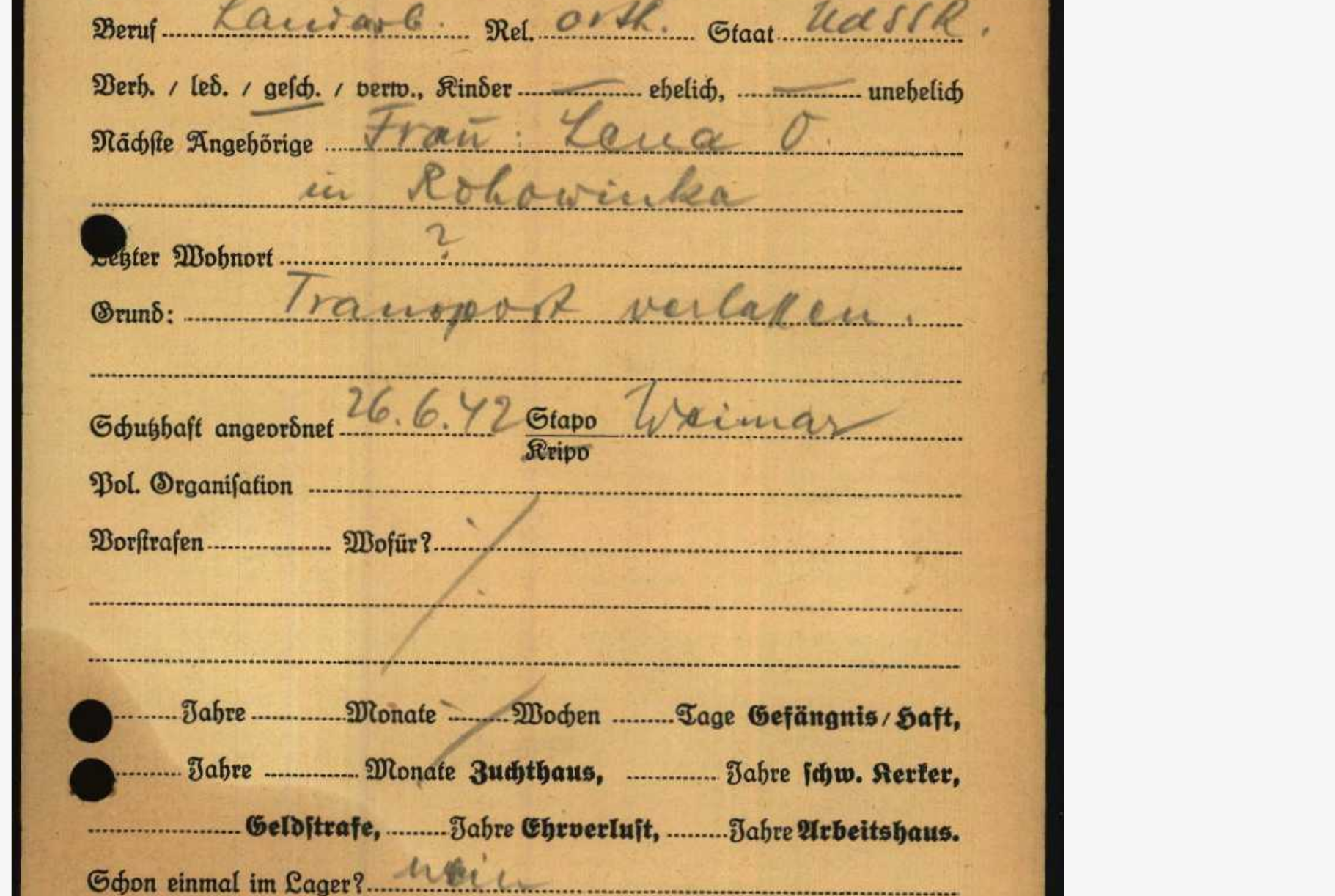 click at bounding box center [667, 411] 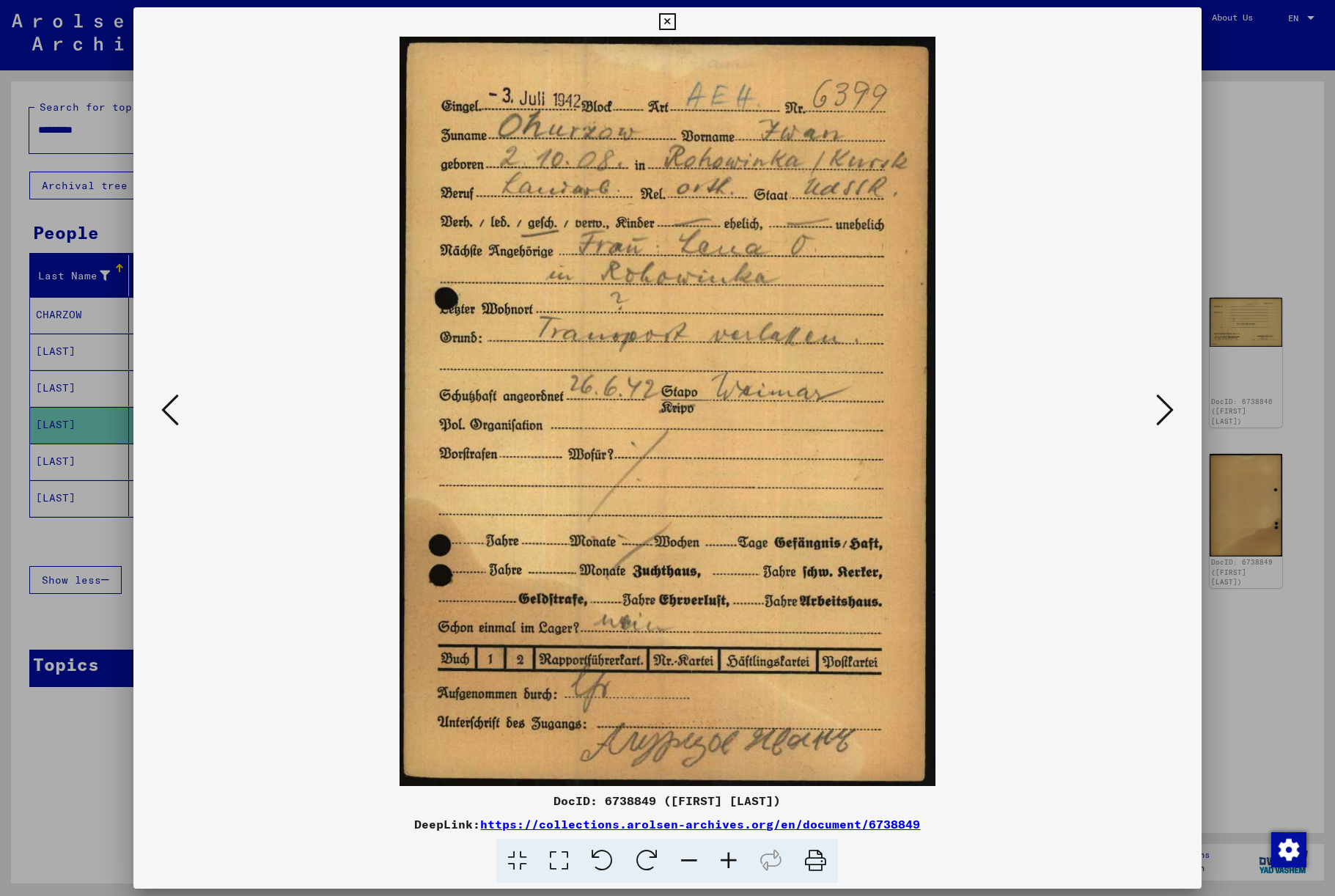 click at bounding box center [1165, 410] 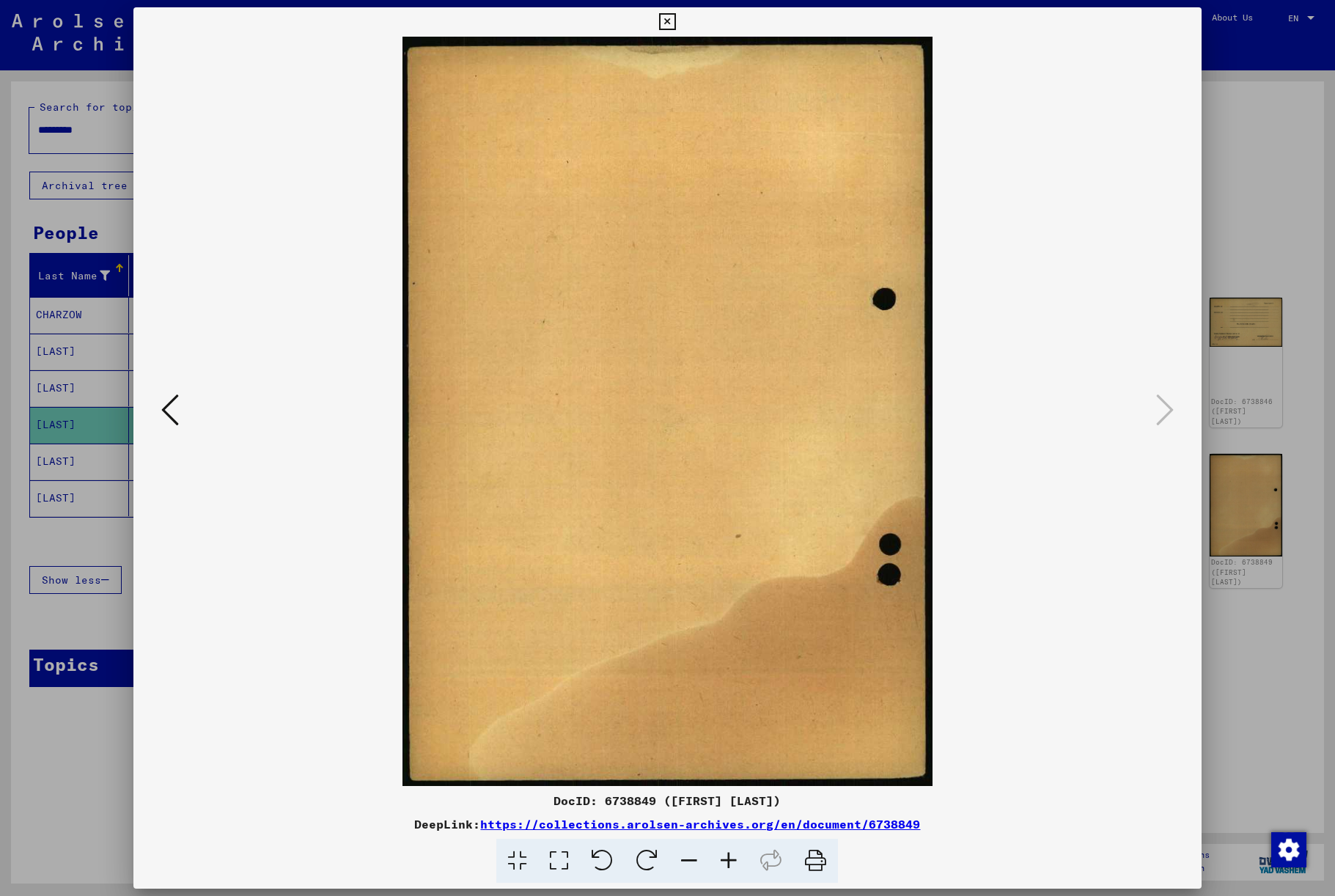 click at bounding box center (170, 410) 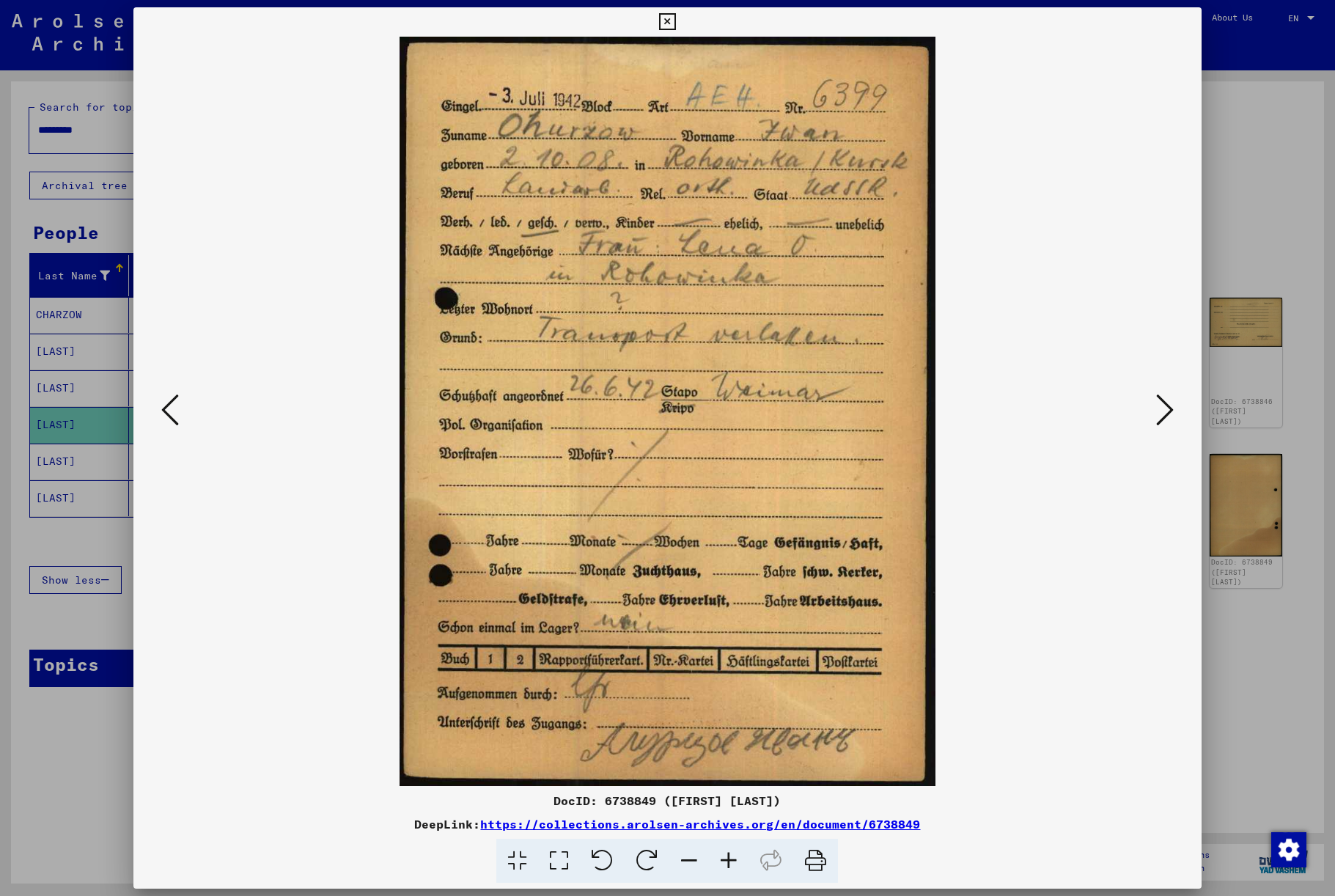 click at bounding box center (170, 410) 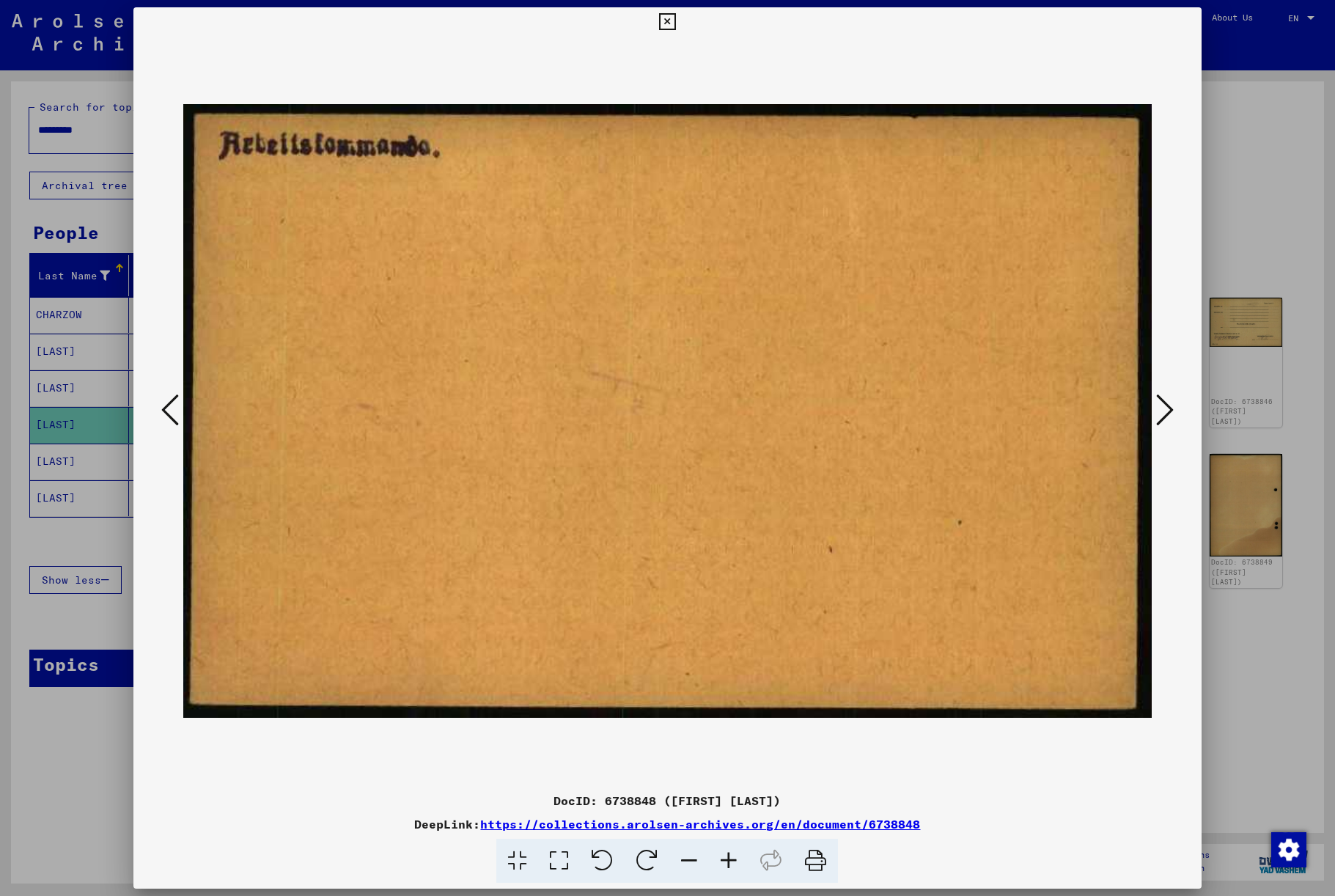 click at bounding box center [170, 410] 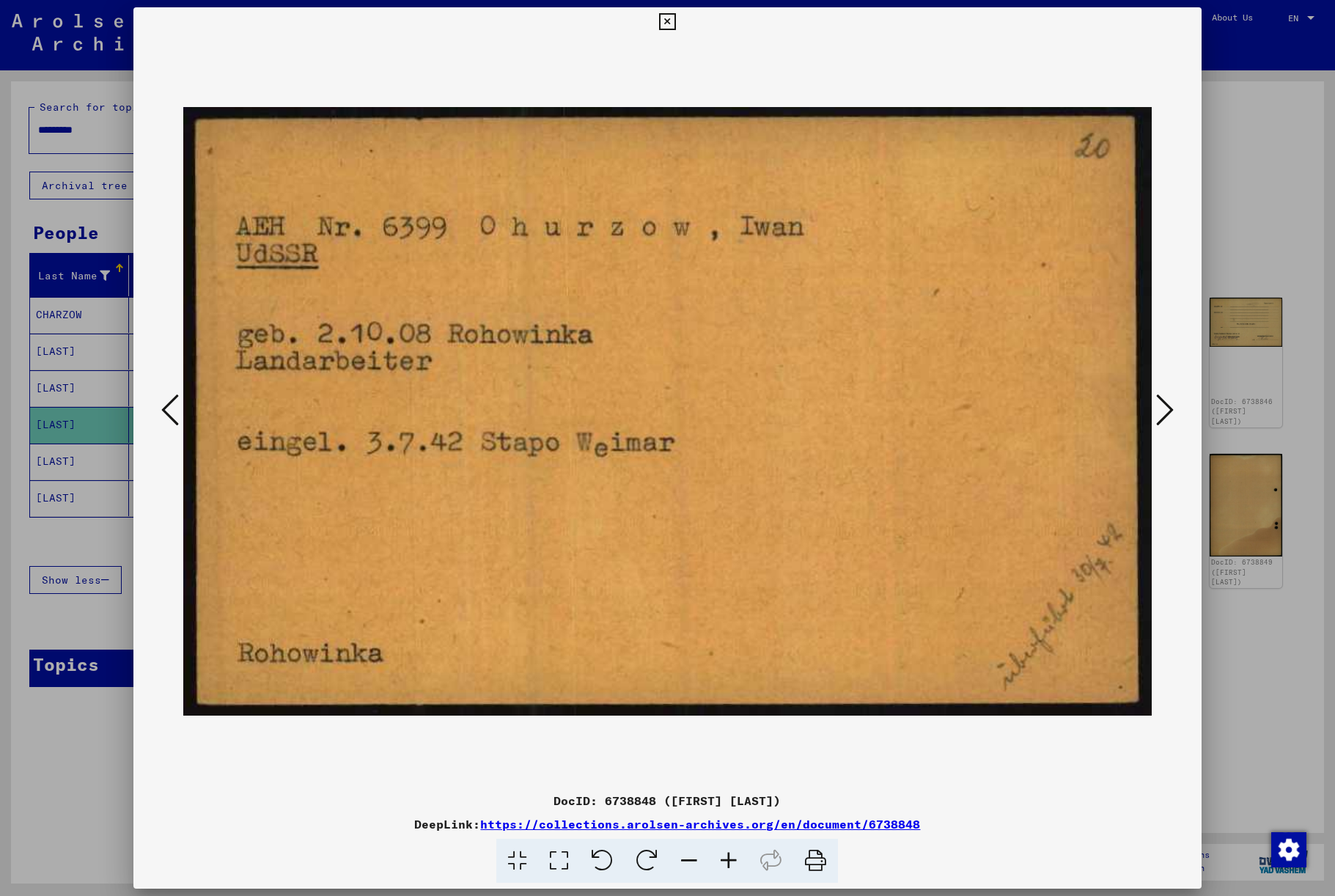 click at bounding box center (667, 411) 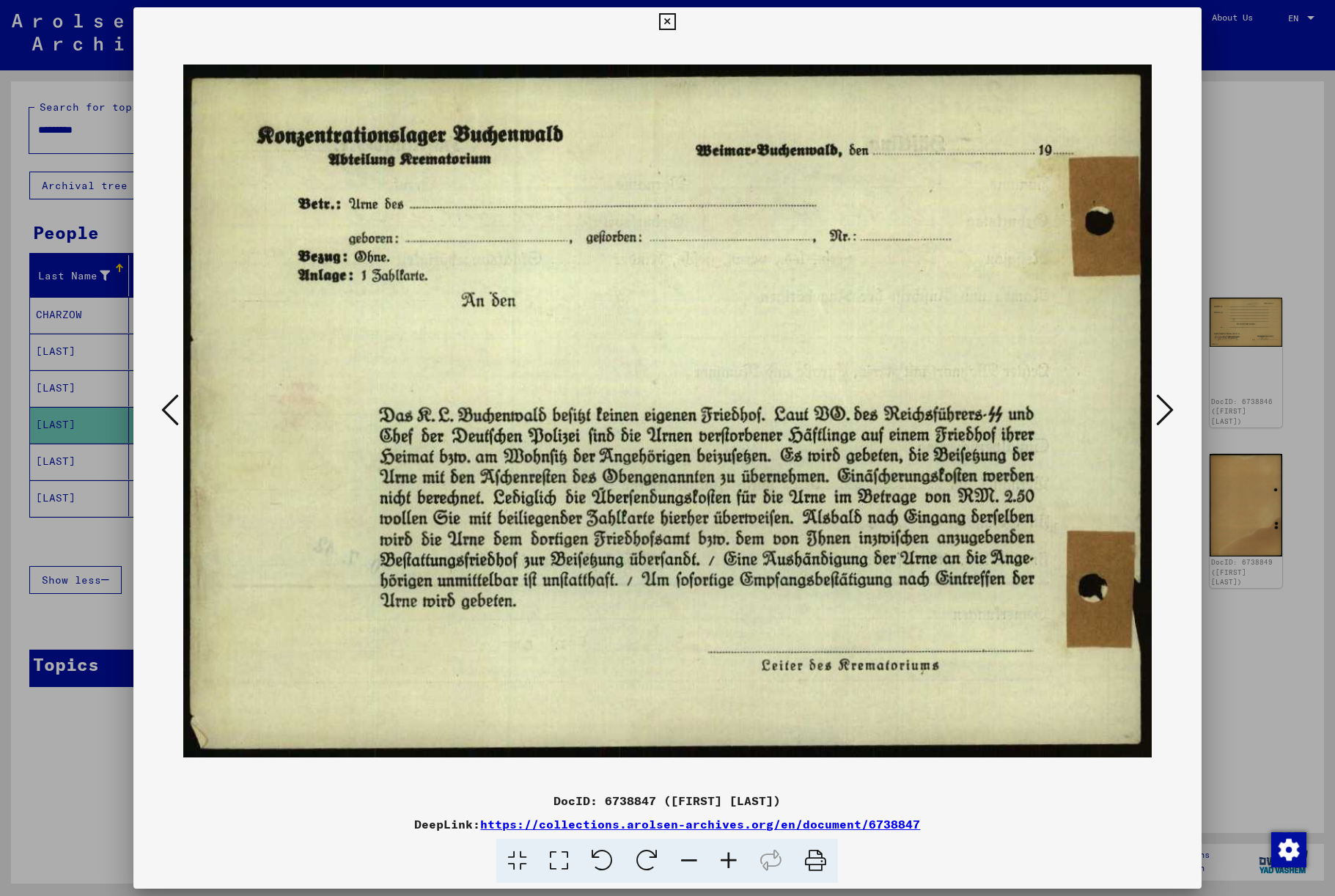 click at bounding box center [170, 410] 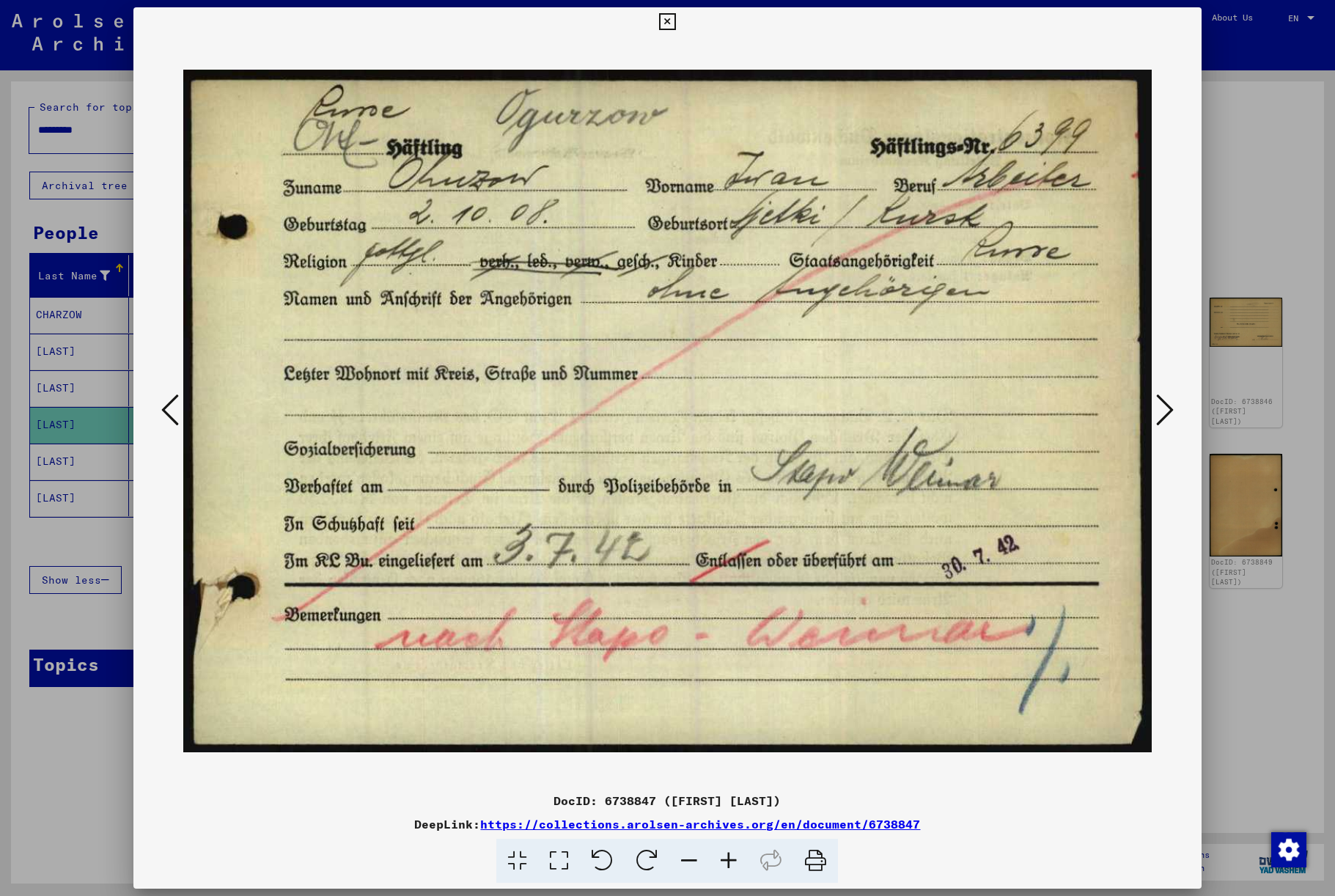 click at bounding box center [170, 410] 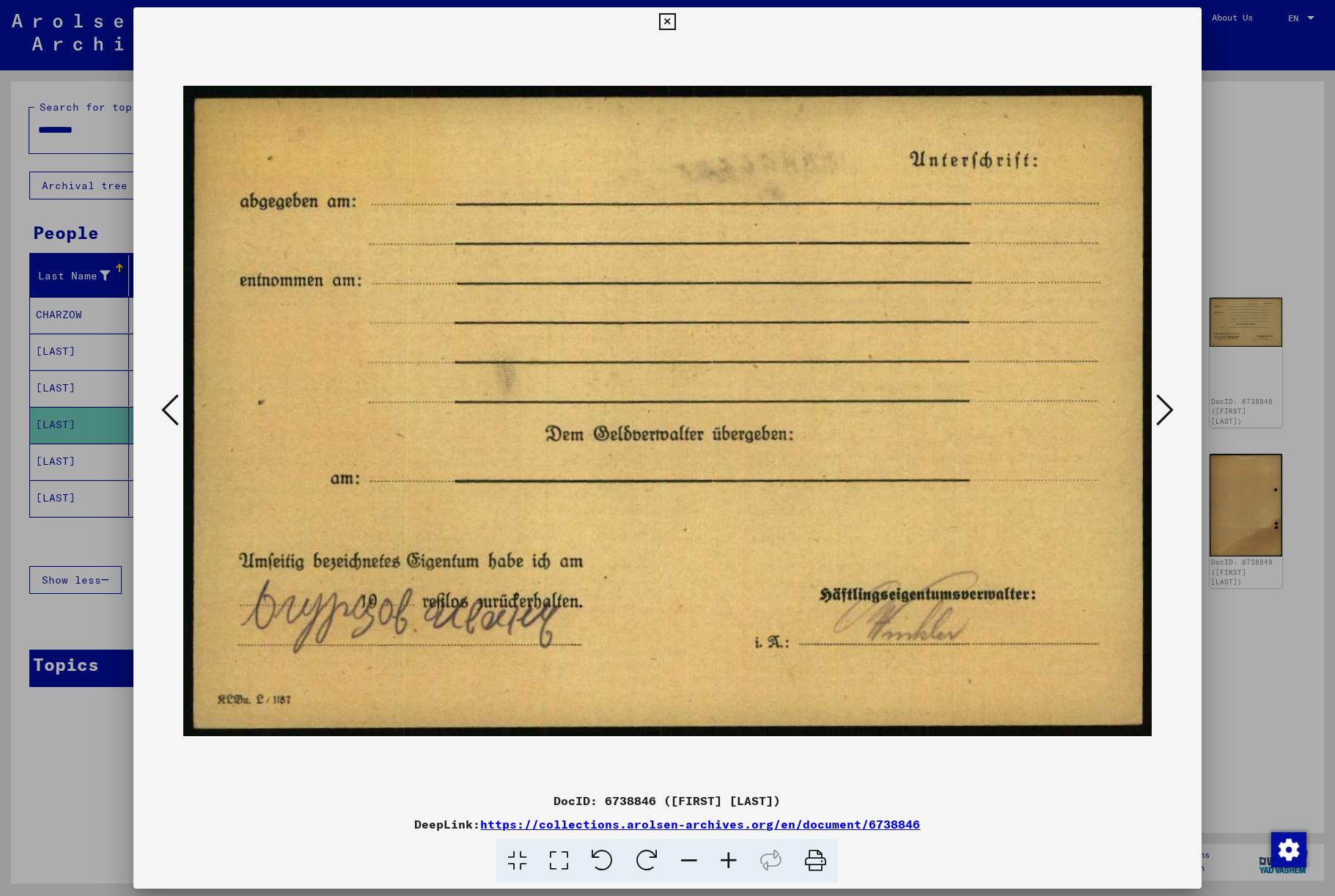 click at bounding box center (170, 410) 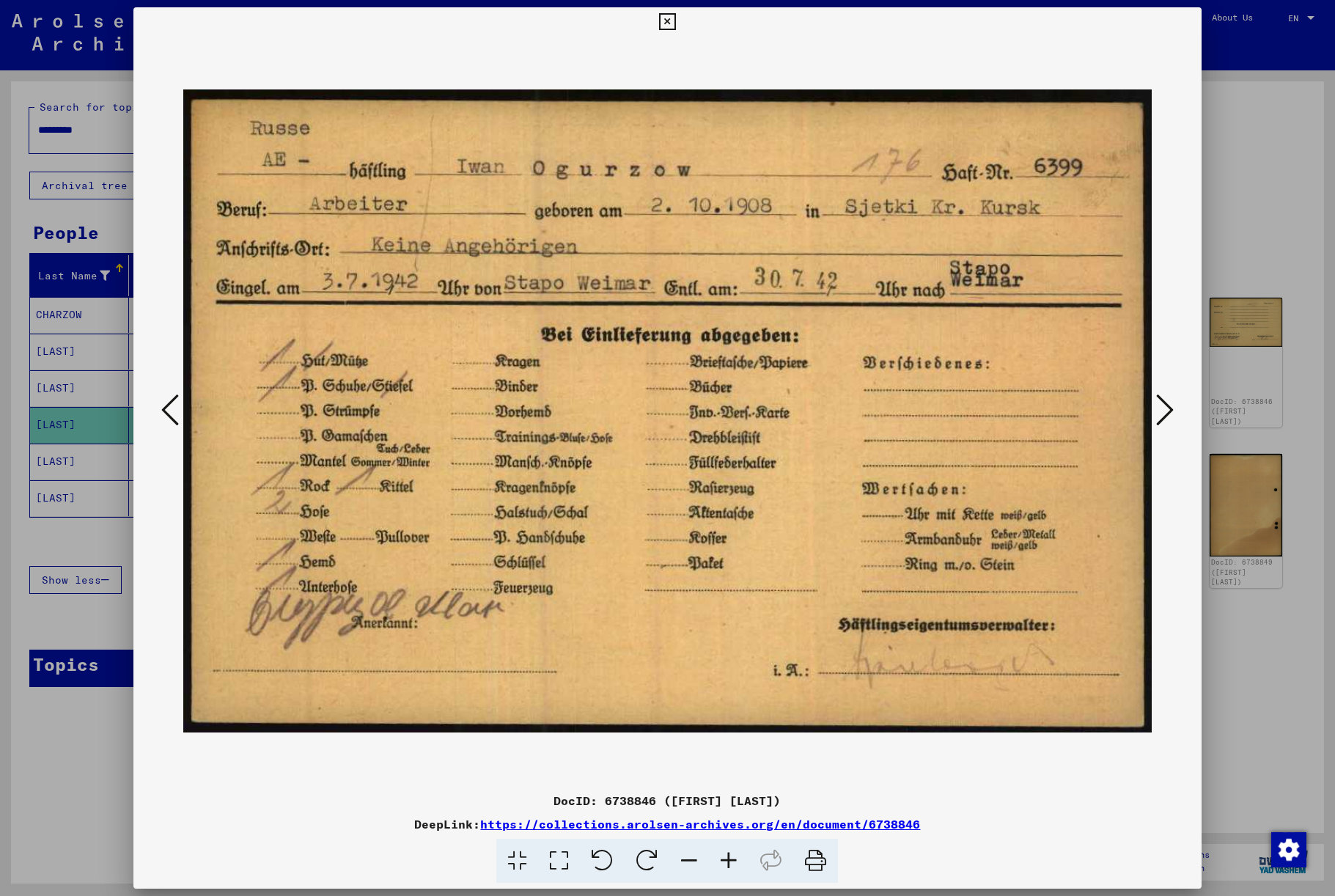 click at bounding box center [170, 410] 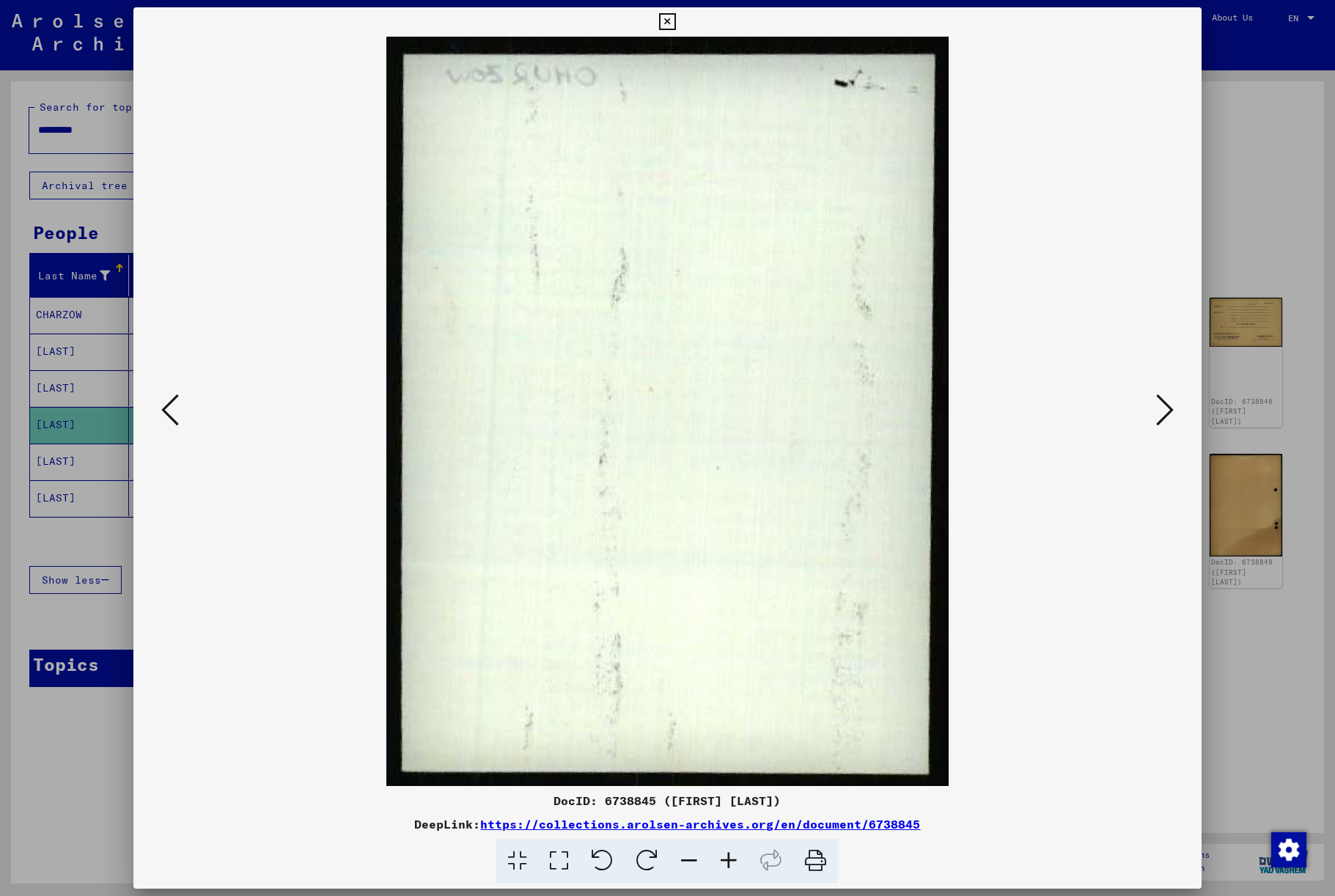 click at bounding box center (170, 410) 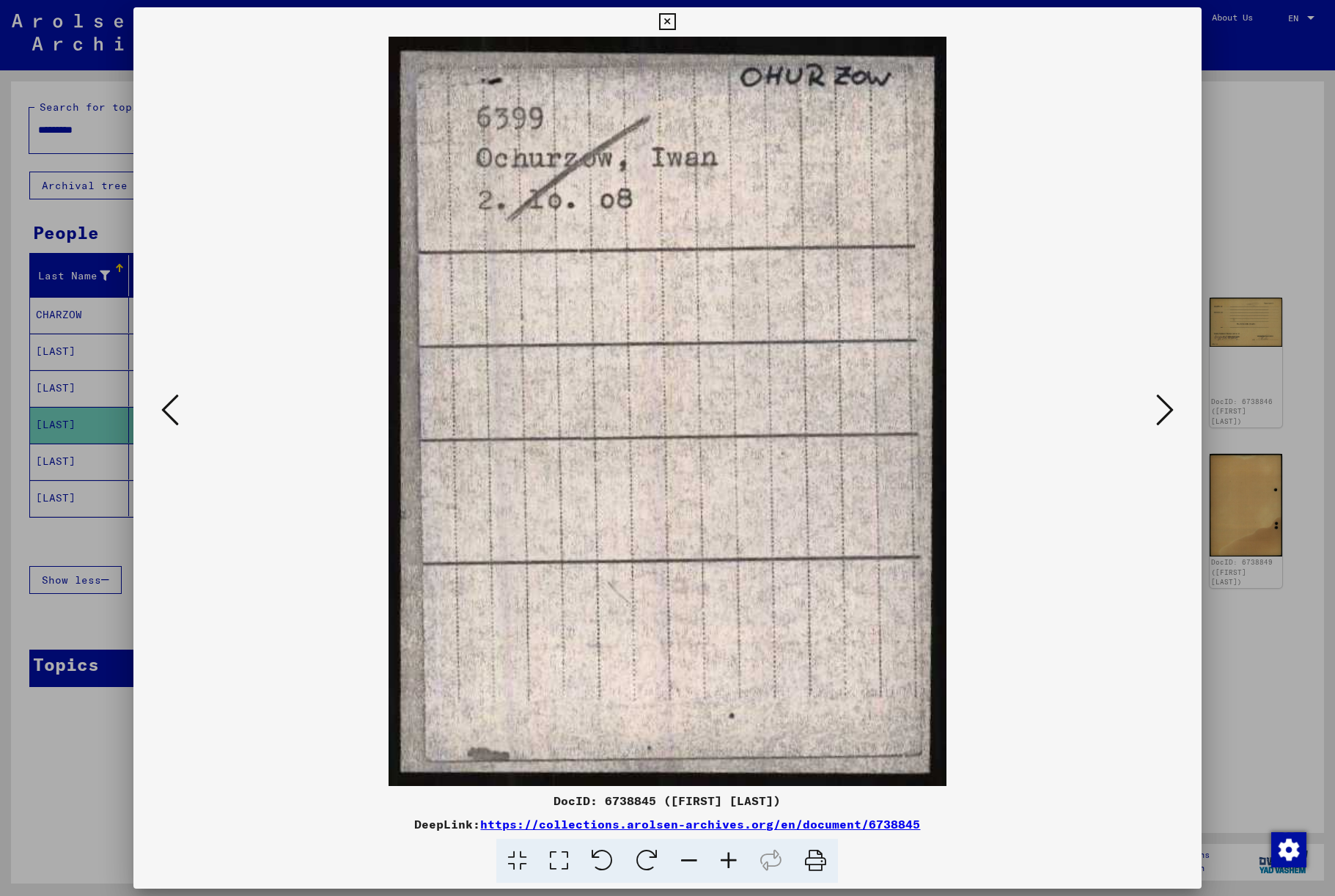 click at bounding box center [170, 410] 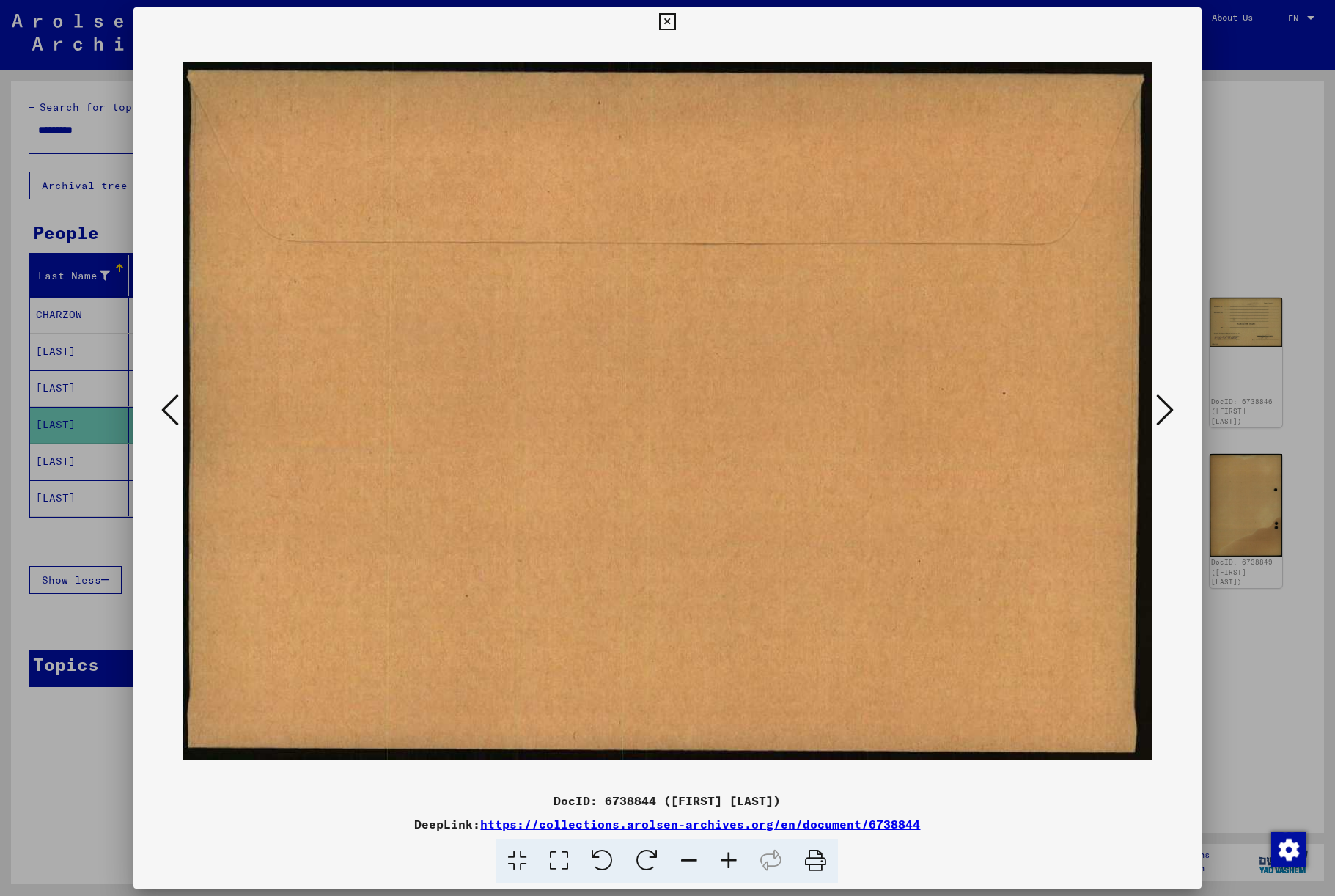 click at bounding box center [170, 410] 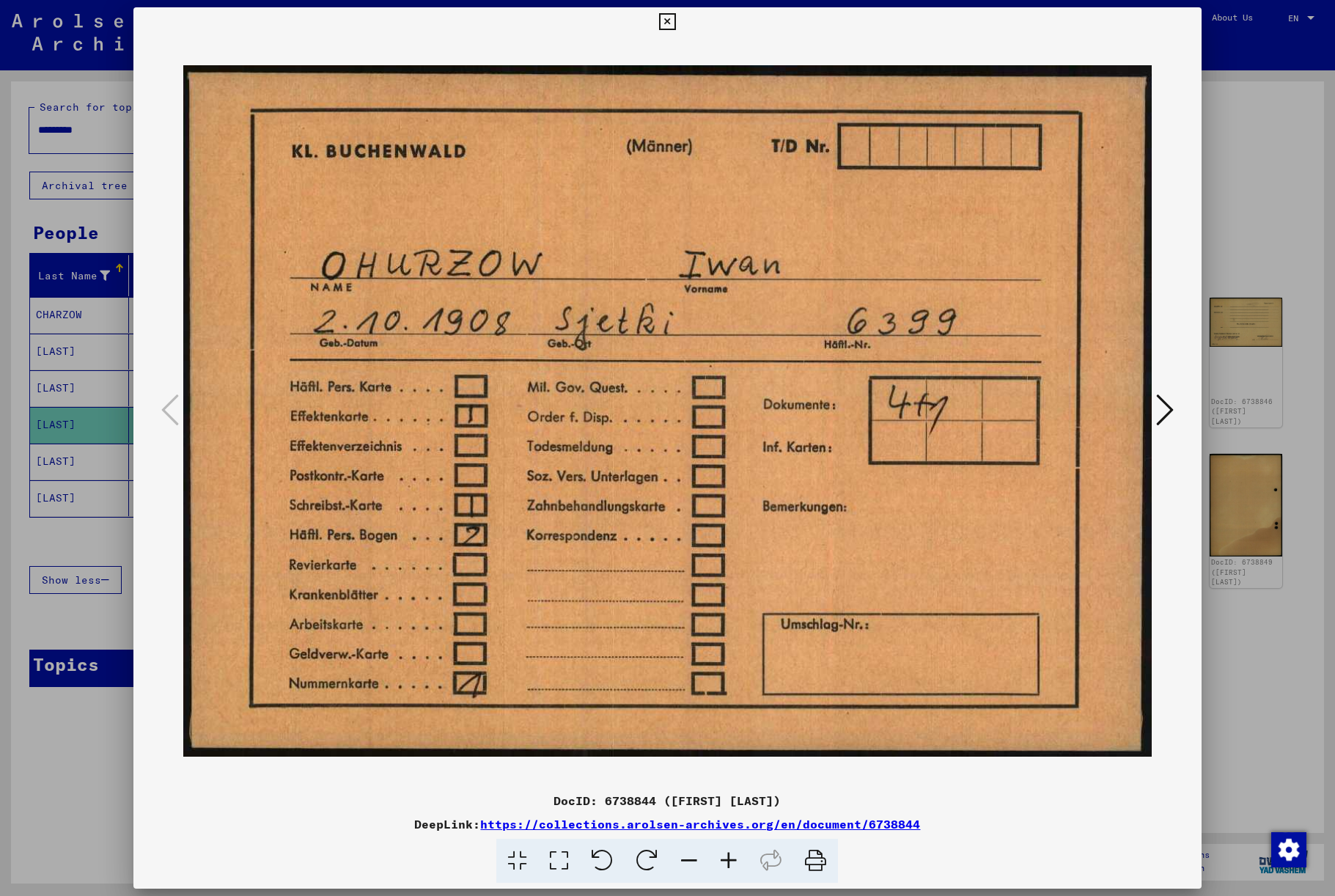 click at bounding box center [667, 448] 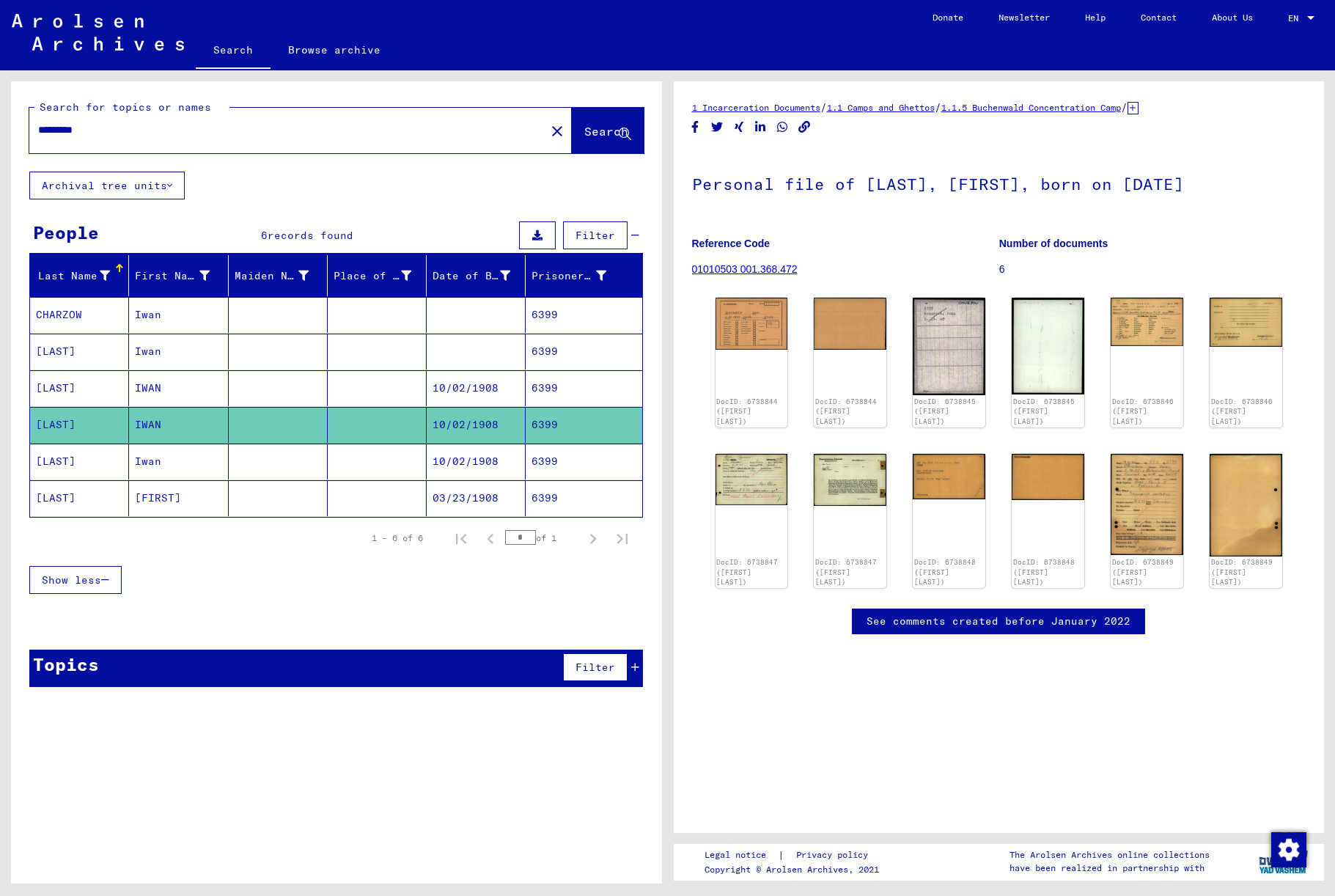 click on "[LAST]" at bounding box center (79, 498) 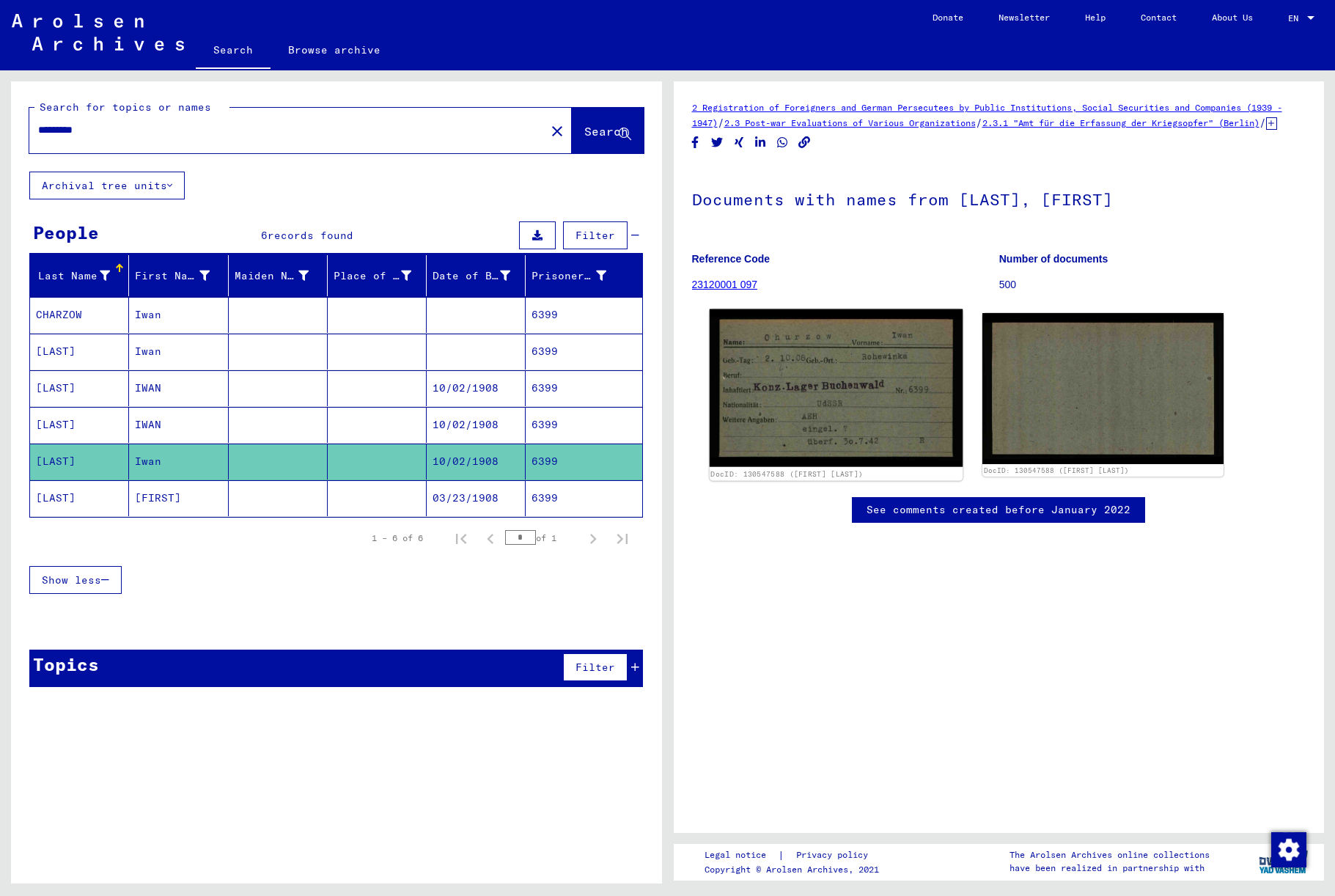 scroll, scrollTop: 0, scrollLeft: 0, axis: both 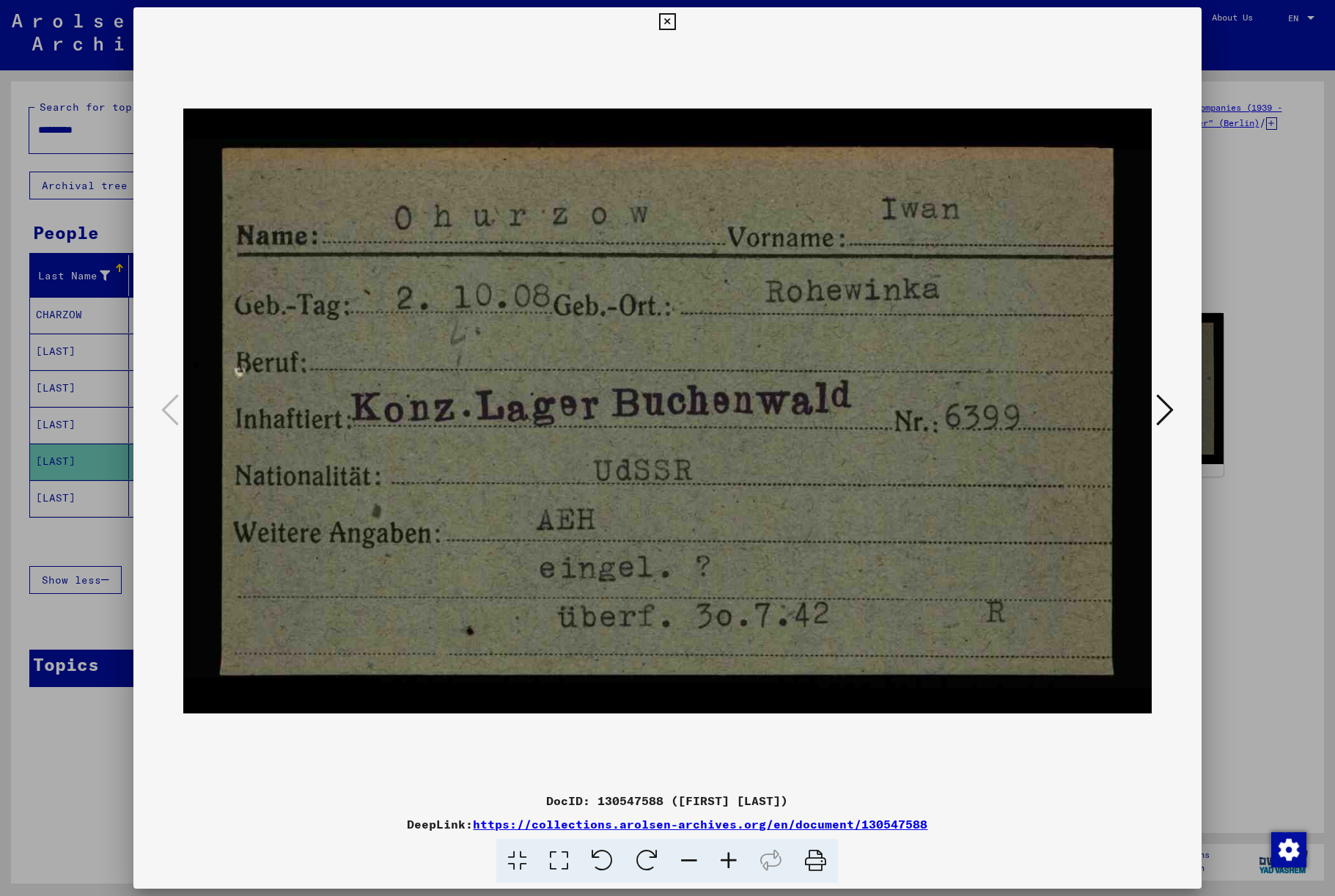 click at bounding box center [667, 22] 